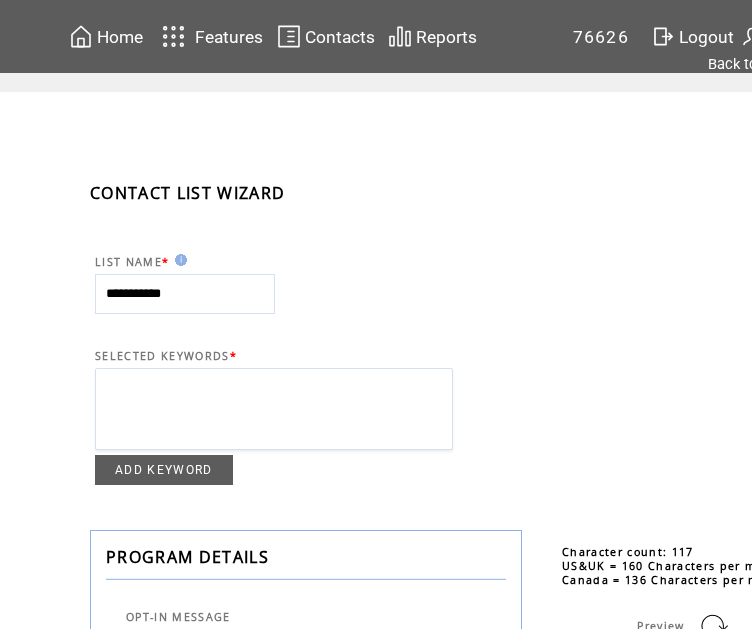 scroll, scrollTop: 0, scrollLeft: 0, axis: both 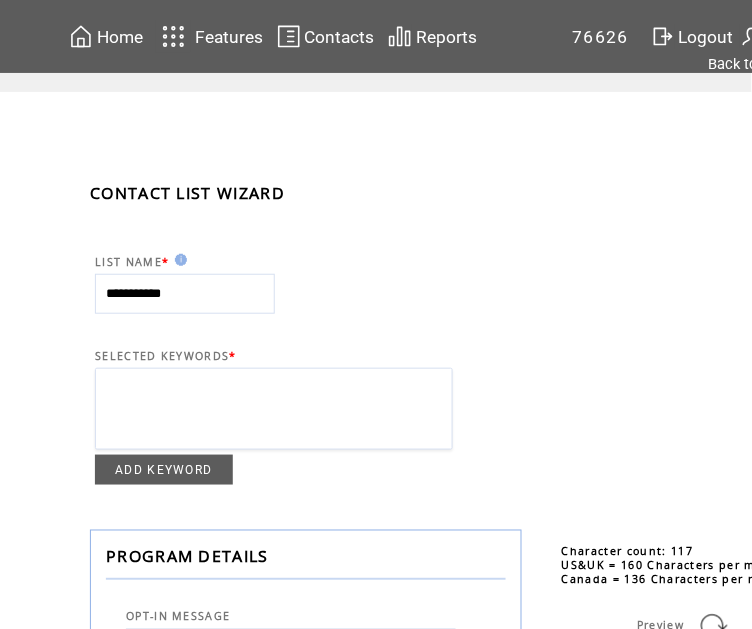click on "Home" at bounding box center (120, 37) 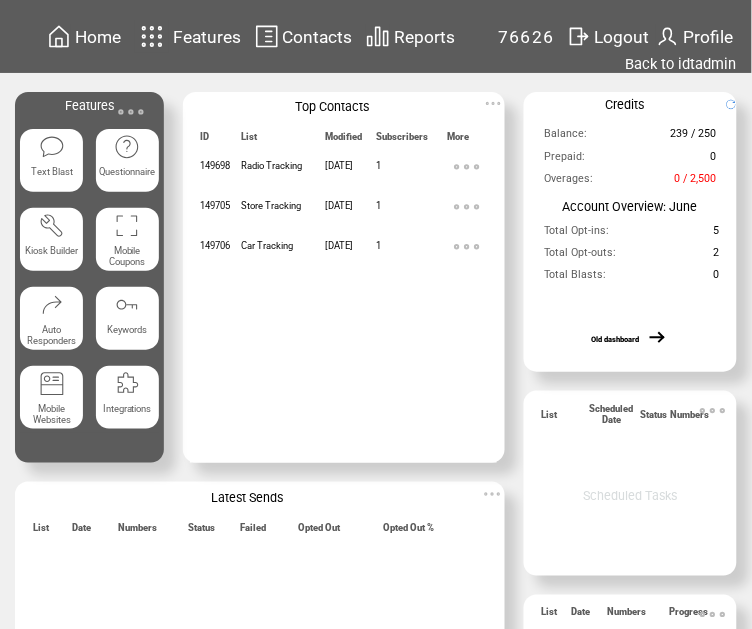 scroll, scrollTop: 0, scrollLeft: 0, axis: both 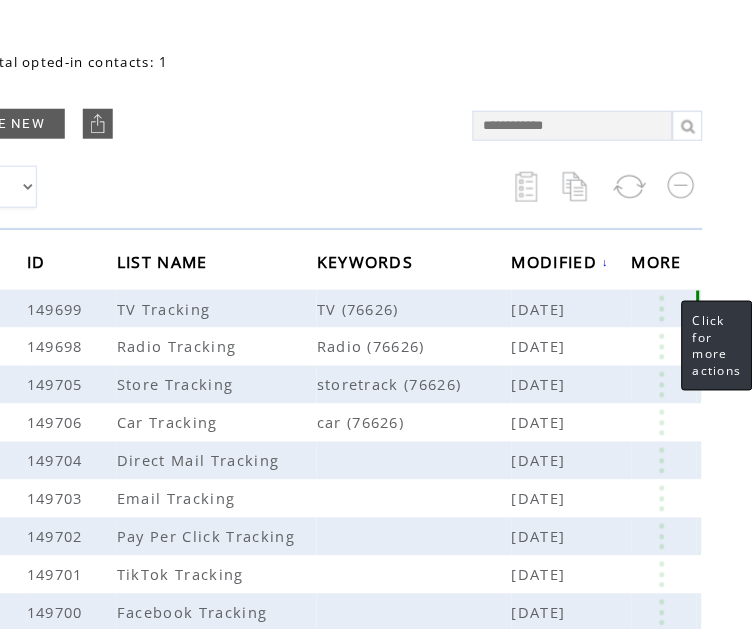 click at bounding box center [662, 309] 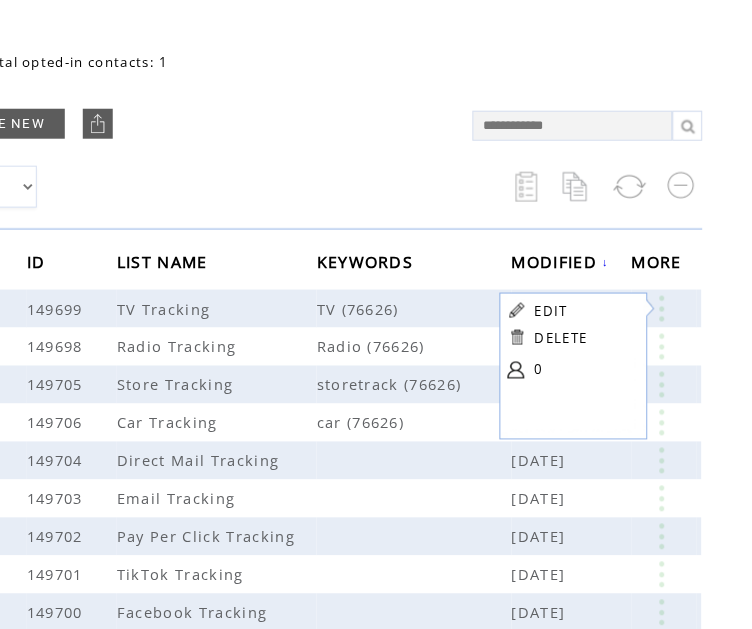 click on "CREATE NEW" at bounding box center (190, 123) 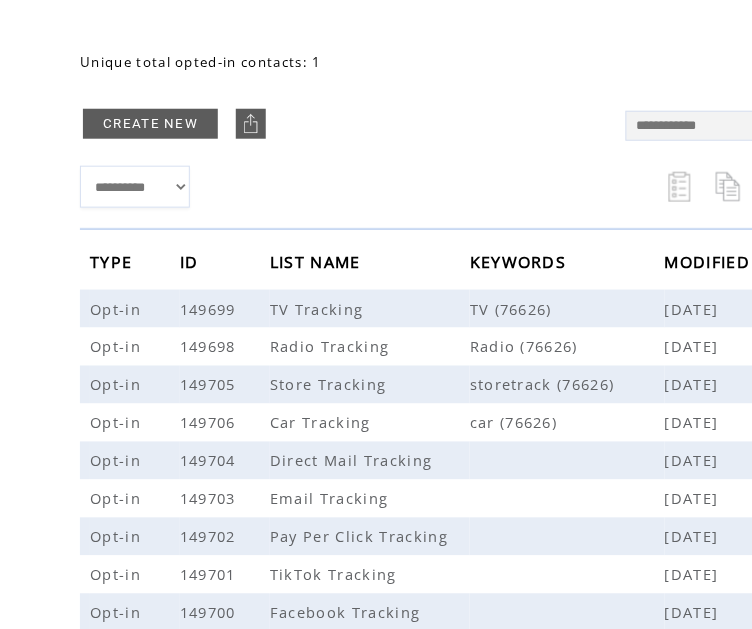 scroll, scrollTop: 0, scrollLeft: 0, axis: both 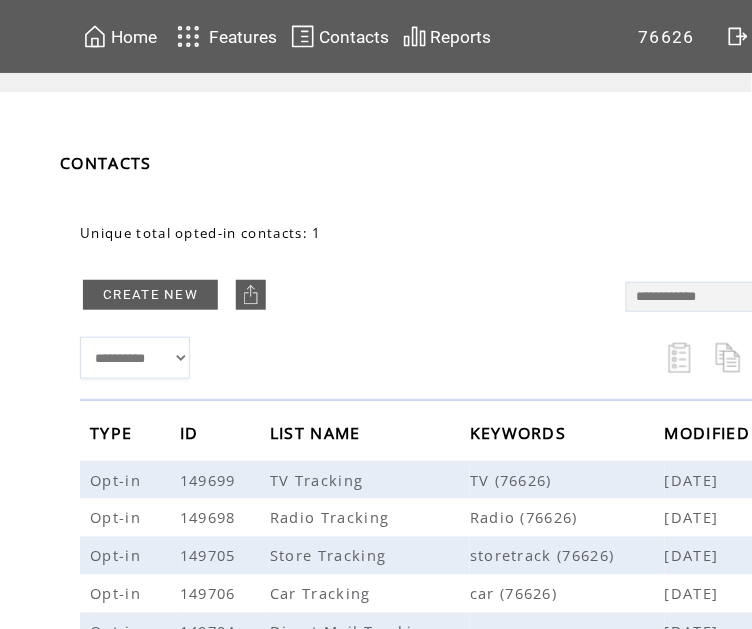 click on "Home" at bounding box center [134, 37] 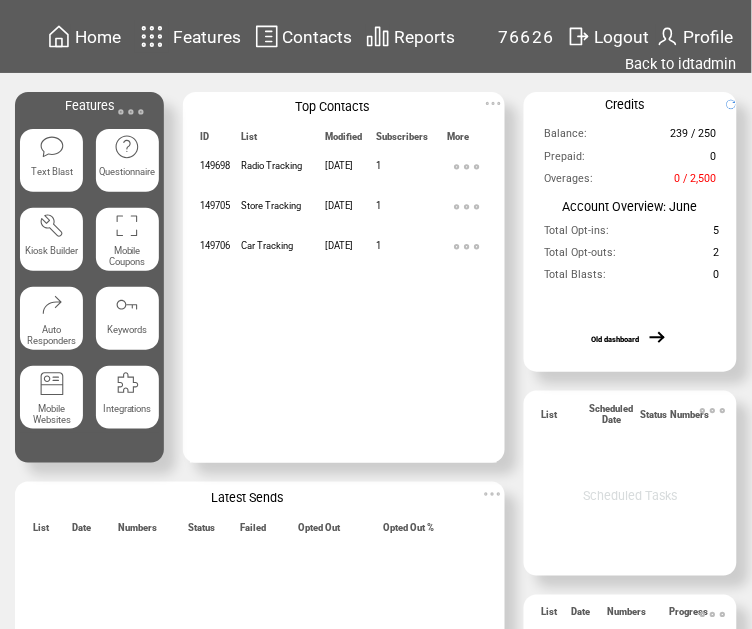 scroll, scrollTop: 0, scrollLeft: 0, axis: both 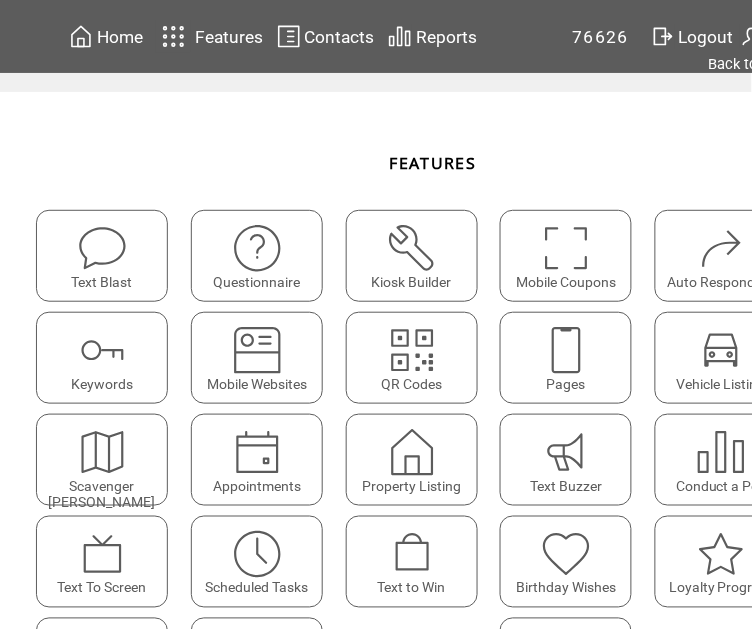 click at bounding box center [566, 350] 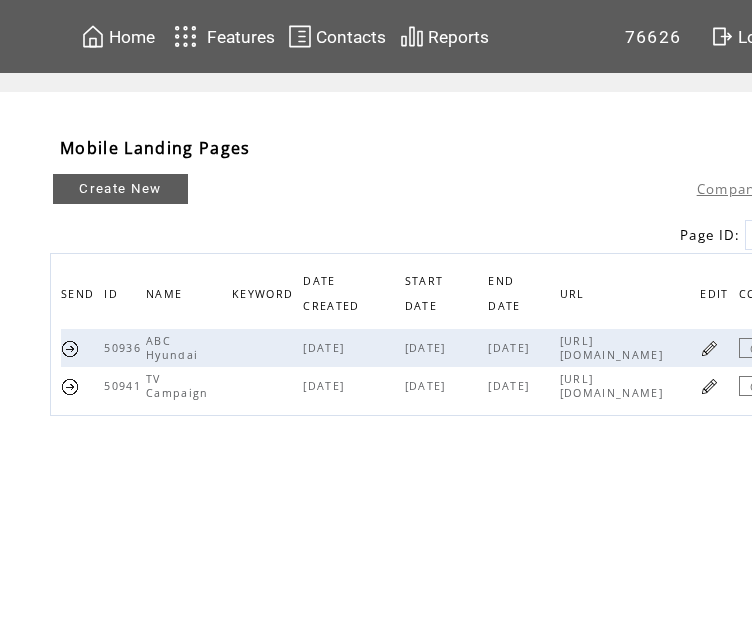 scroll, scrollTop: 0, scrollLeft: 0, axis: both 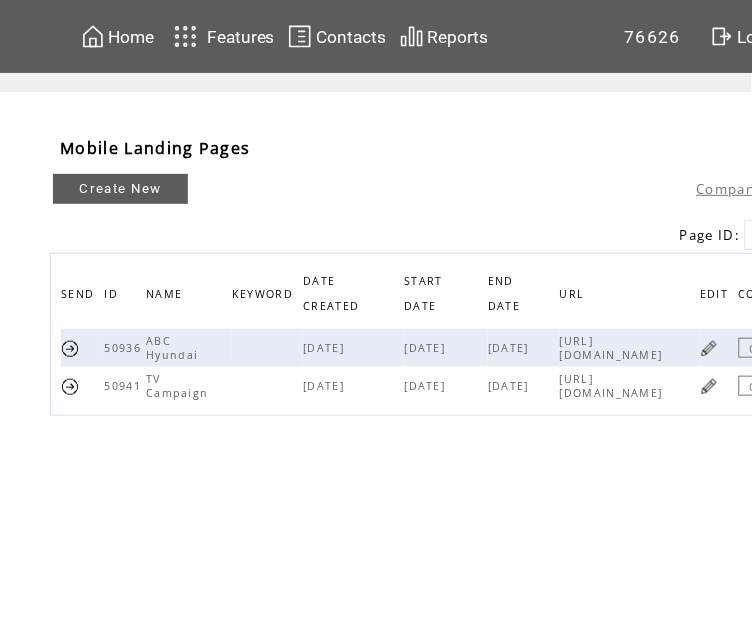 click at bounding box center [709, 348] 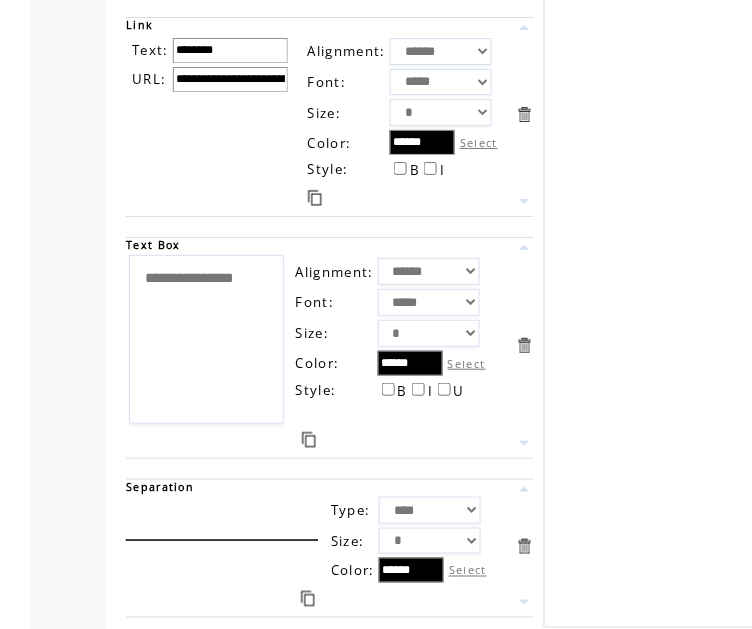 scroll, scrollTop: 2096, scrollLeft: 0, axis: vertical 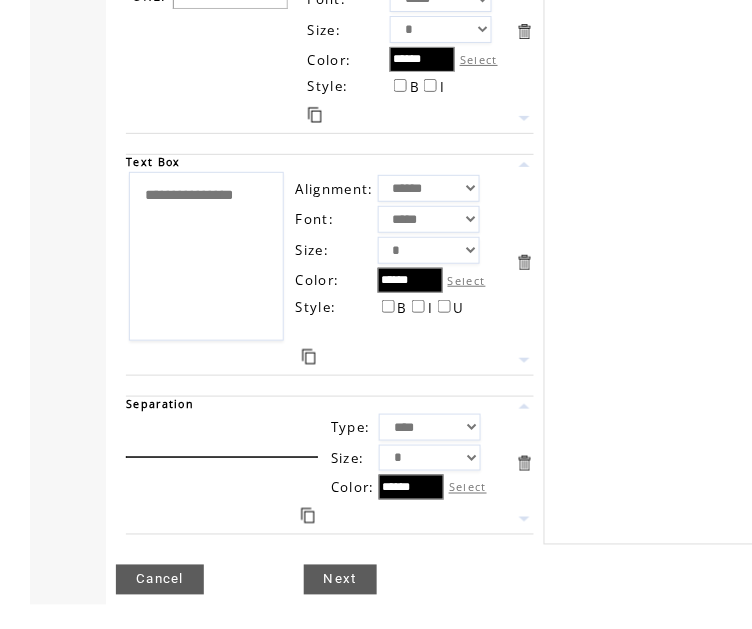 click on "Next" at bounding box center [340, 580] 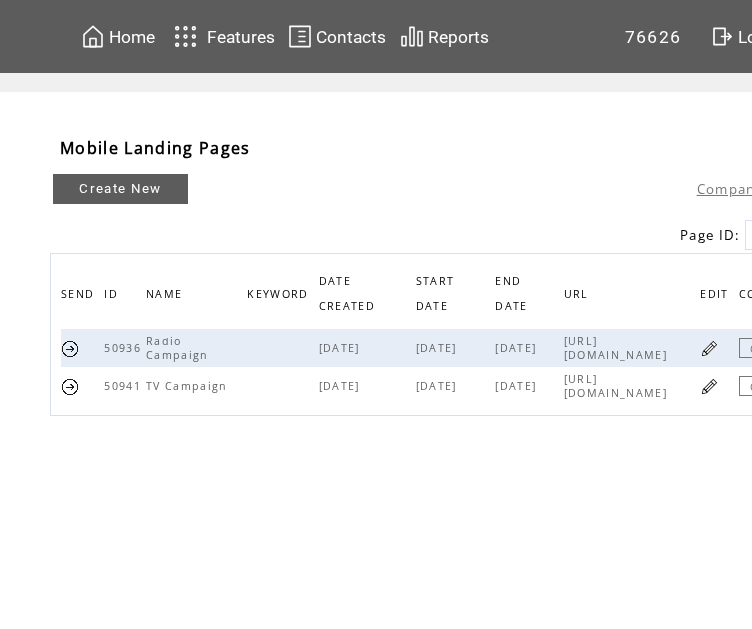 scroll, scrollTop: 0, scrollLeft: 0, axis: both 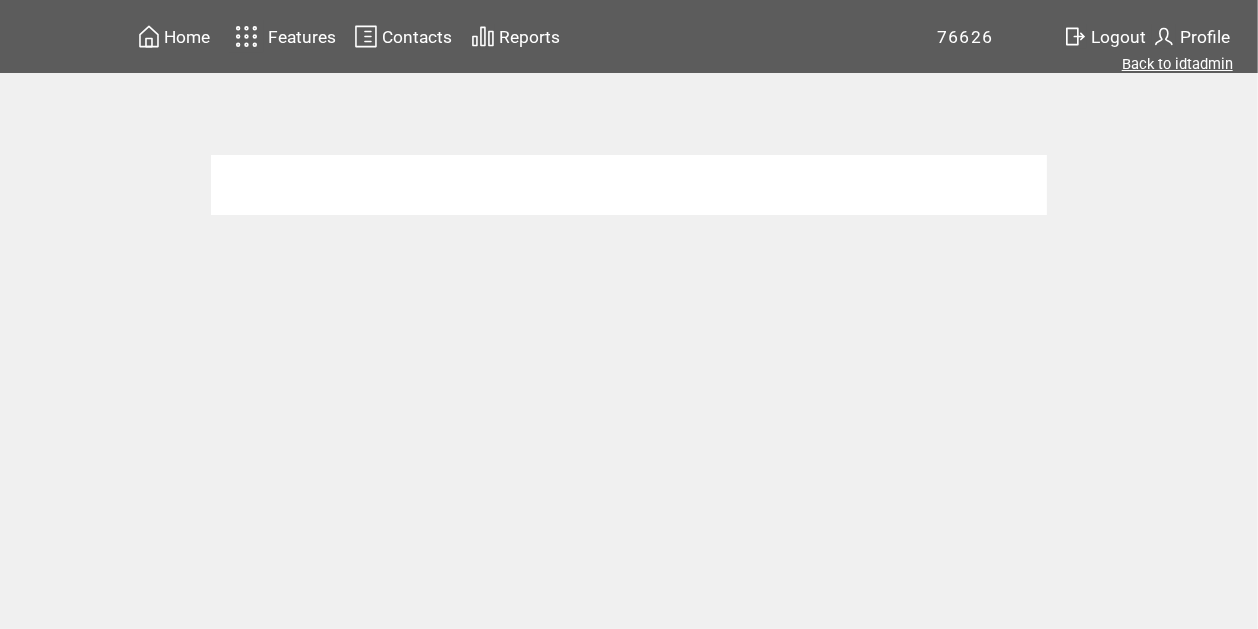 click on "Back to idtadmin" at bounding box center (1177, 64) 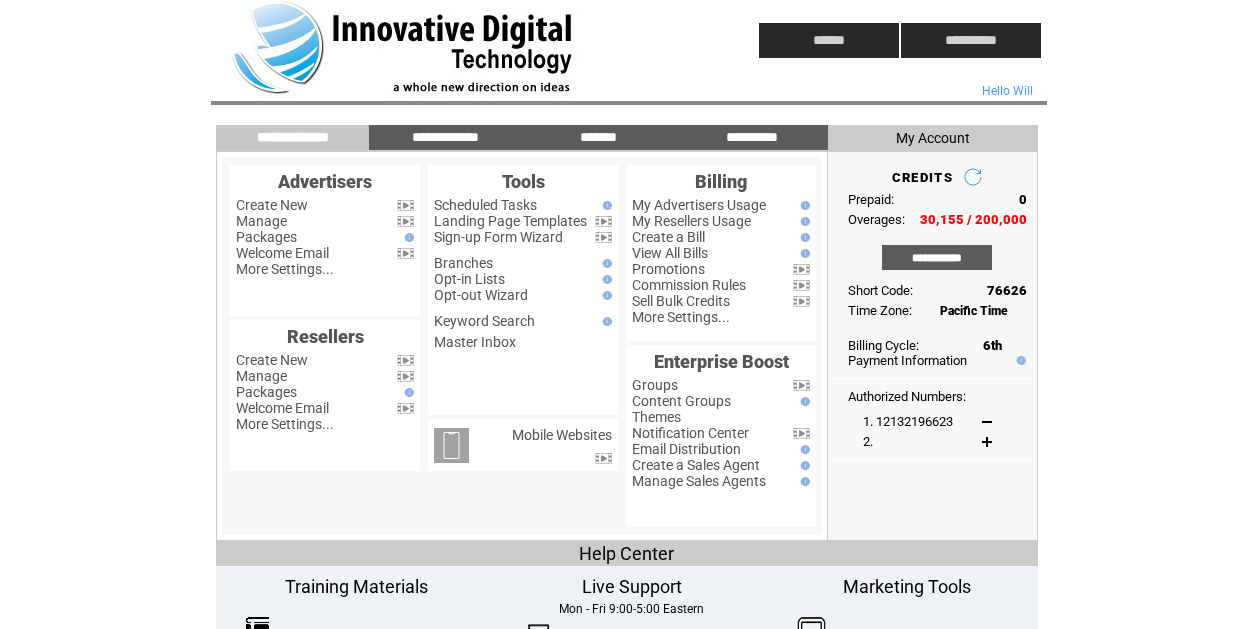 scroll, scrollTop: 0, scrollLeft: 0, axis: both 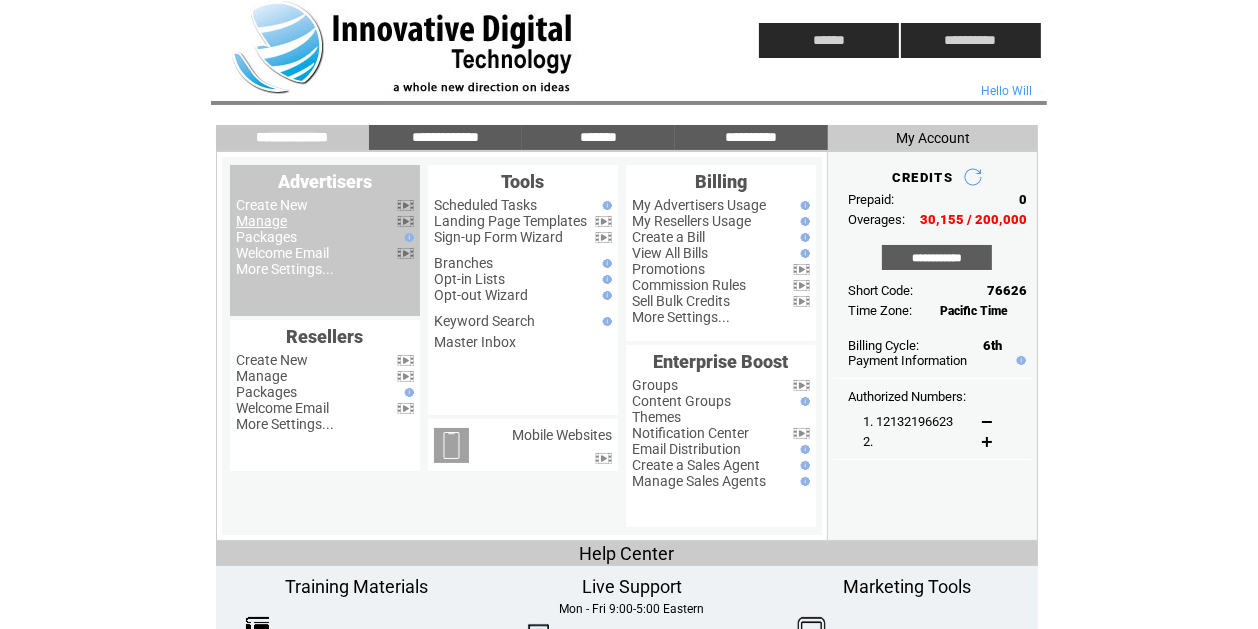 click on "Manage" at bounding box center (261, 221) 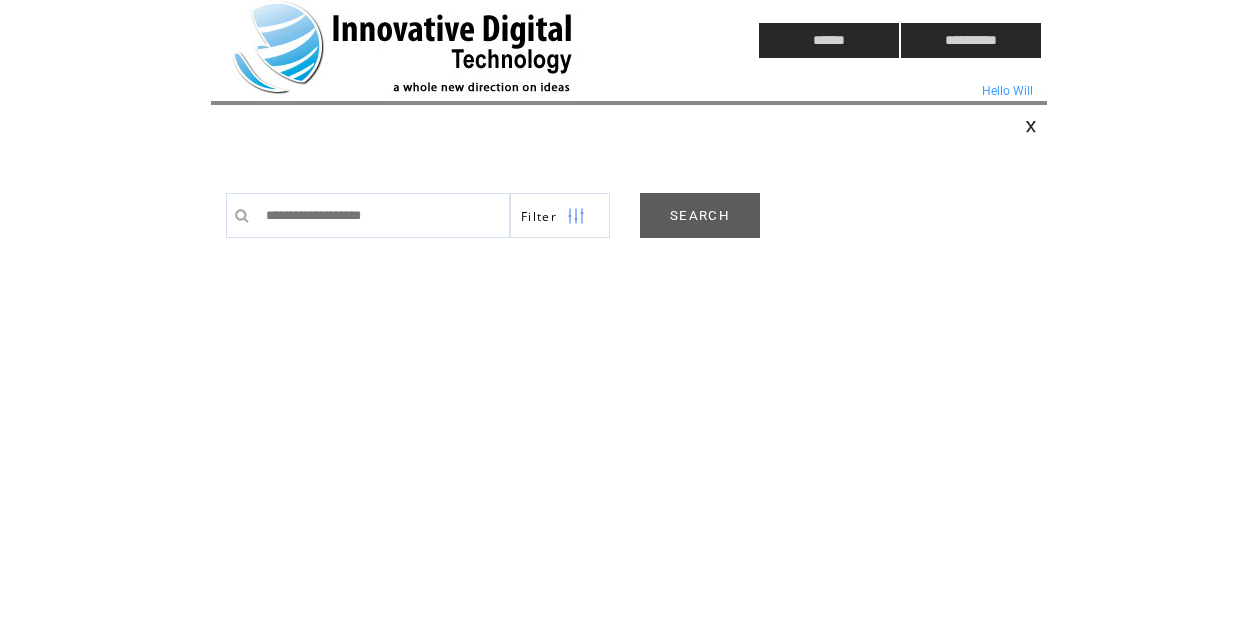 scroll, scrollTop: 0, scrollLeft: 0, axis: both 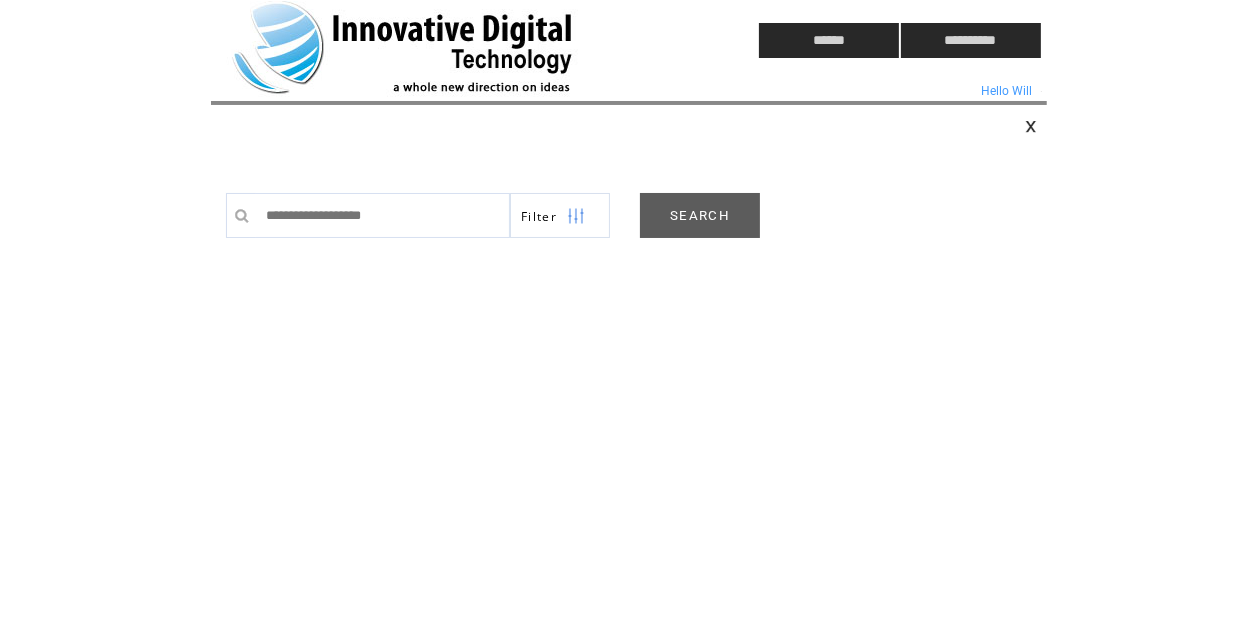 click on "SEARCH" at bounding box center (700, 215) 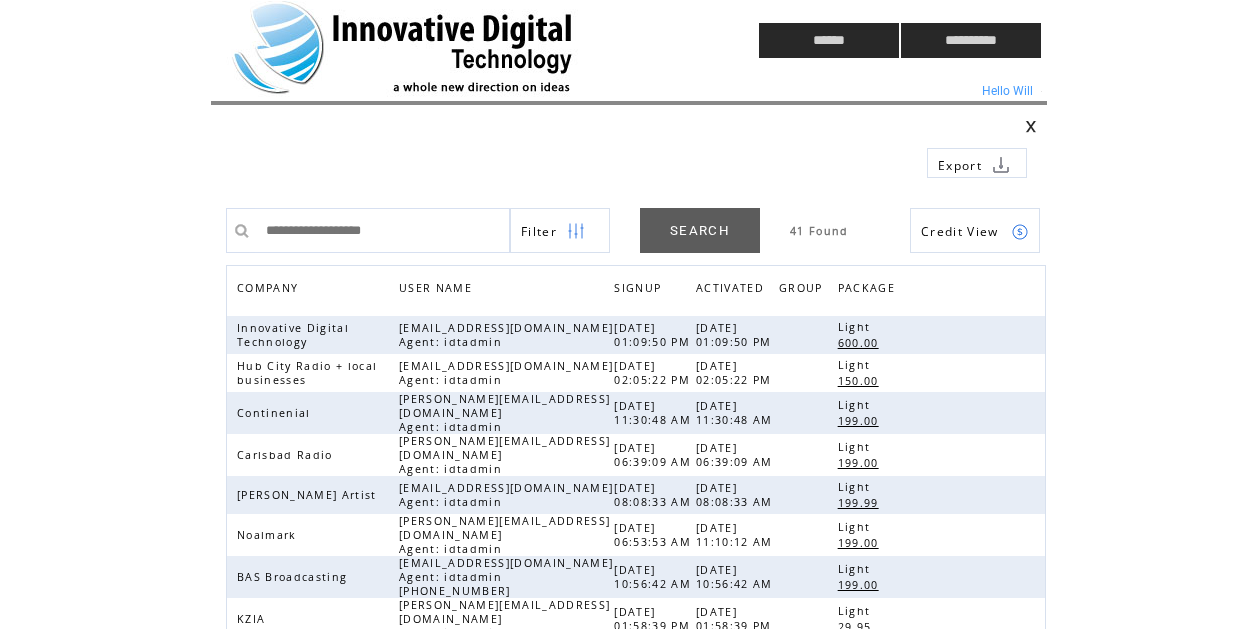 scroll, scrollTop: 59, scrollLeft: 0, axis: vertical 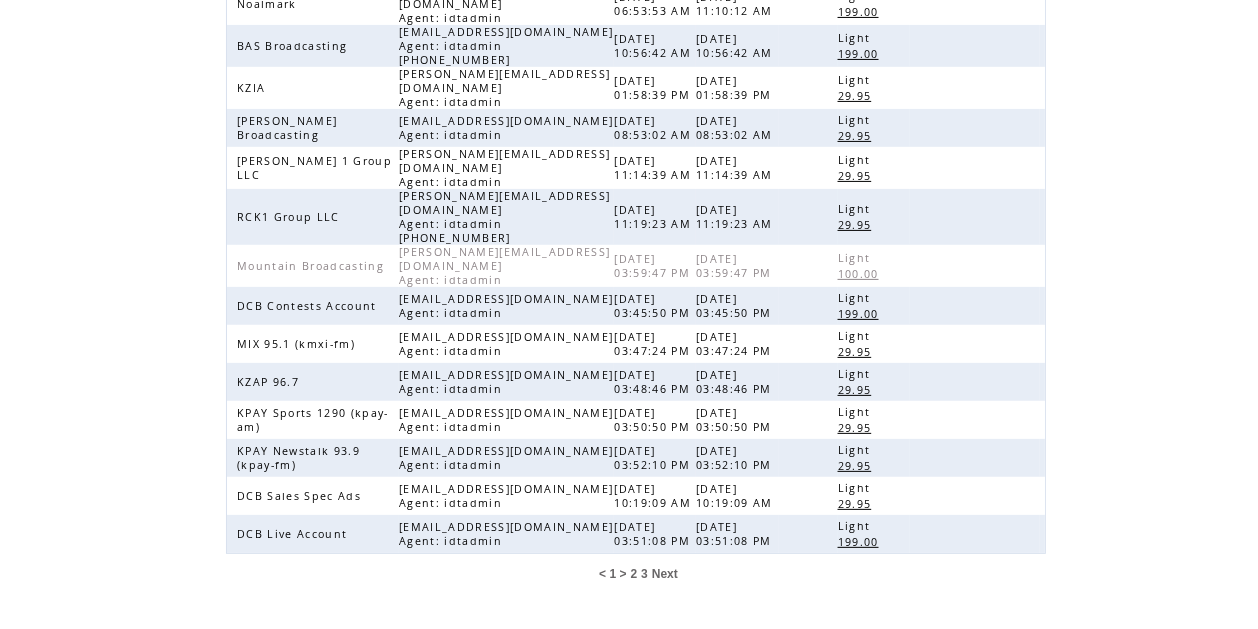 click on "3" at bounding box center (644, 574) 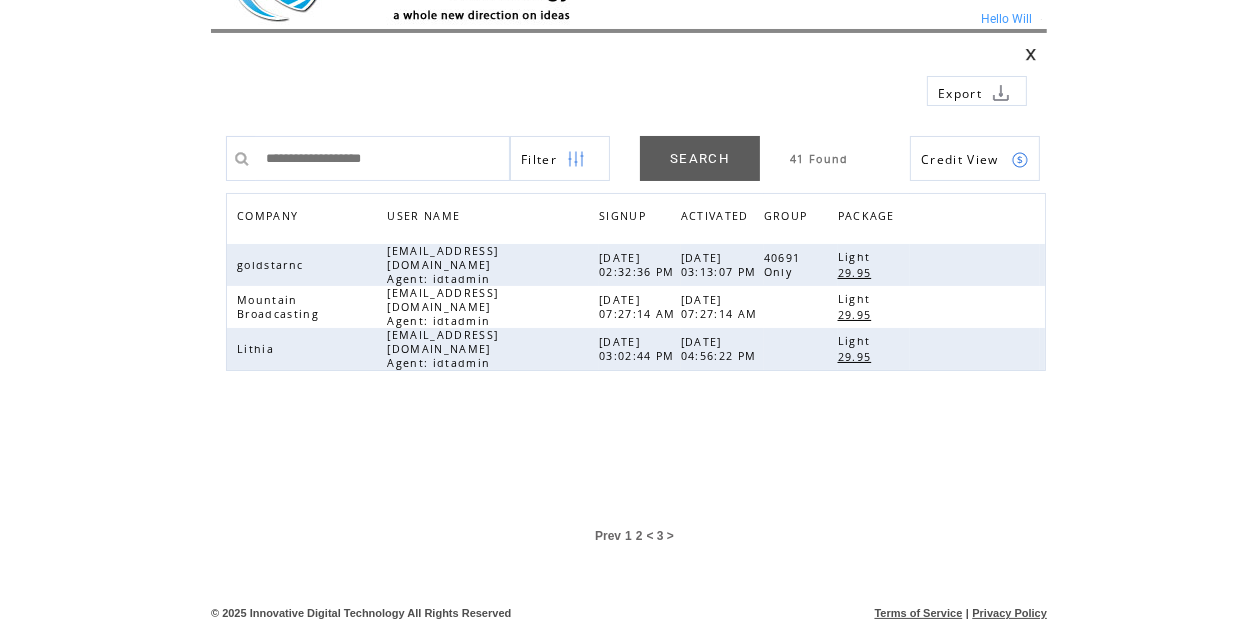scroll, scrollTop: 72, scrollLeft: 0, axis: vertical 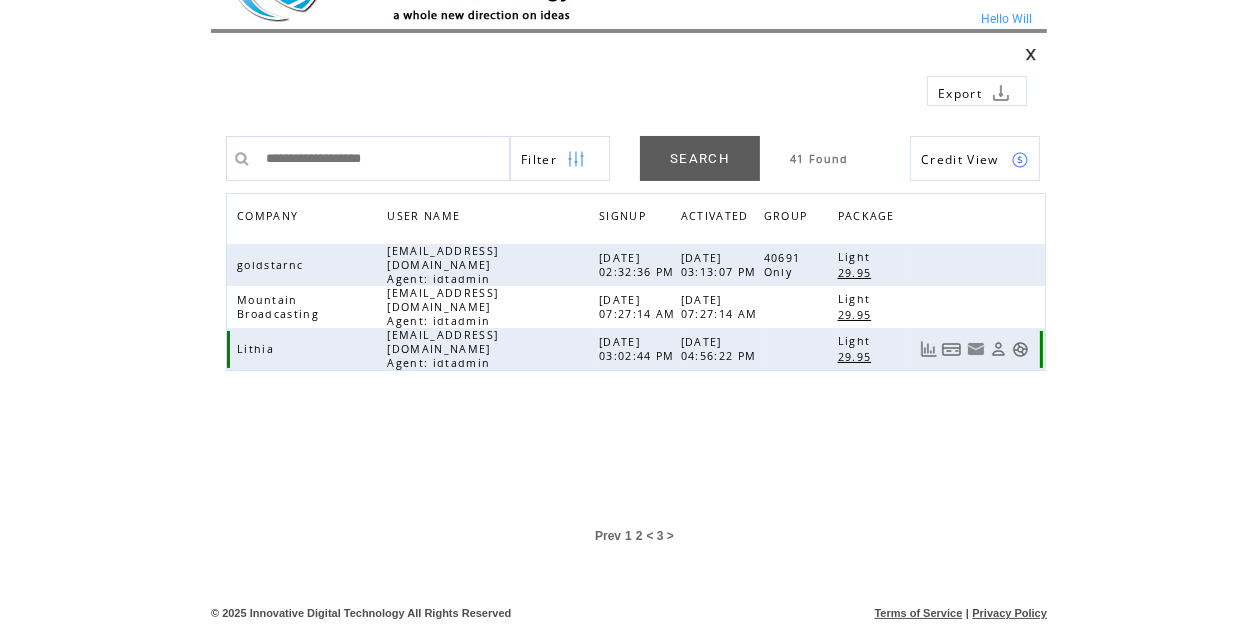 click at bounding box center [1020, 349] 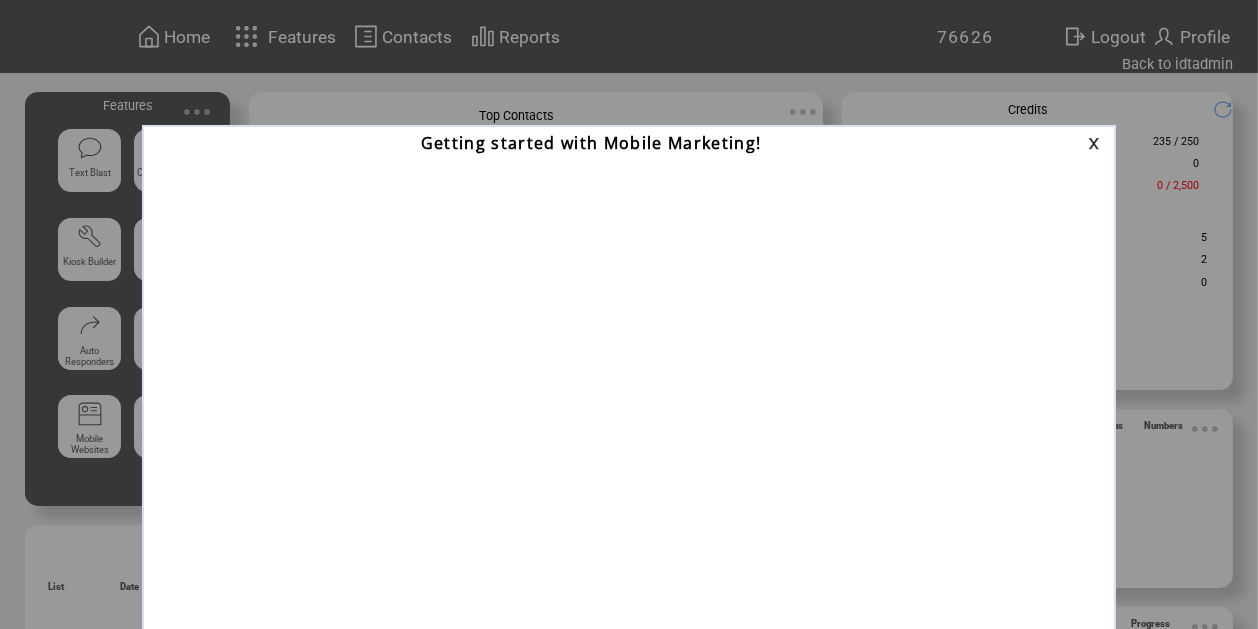 scroll, scrollTop: 0, scrollLeft: 0, axis: both 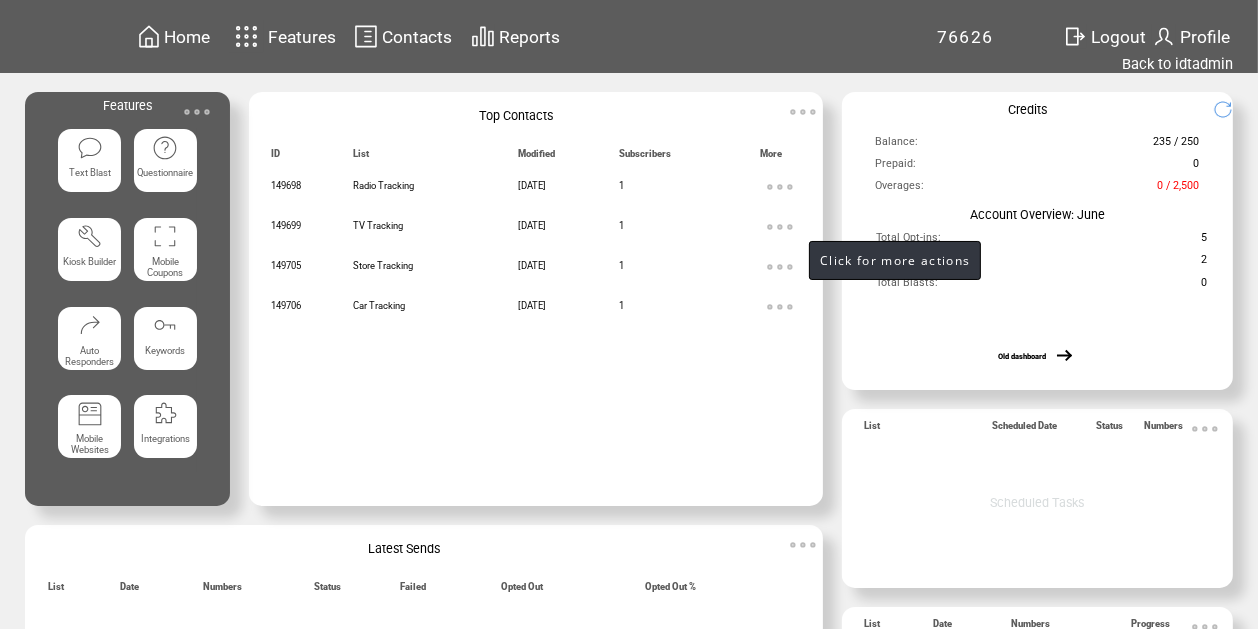 click at bounding box center (780, 227) 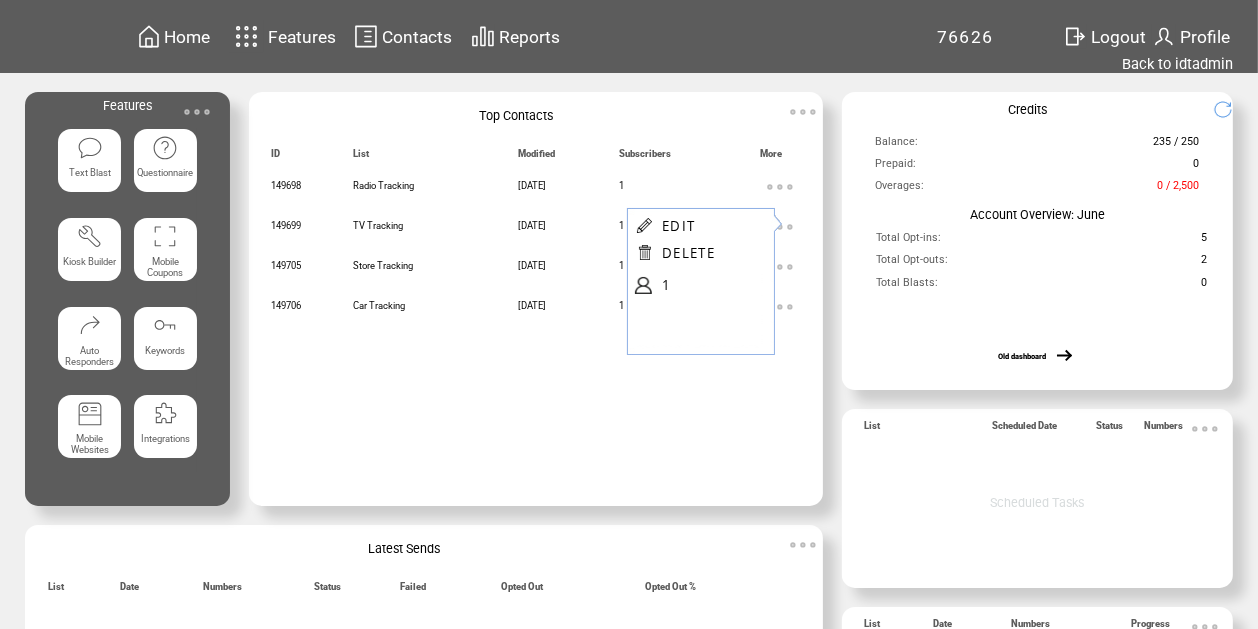 click at bounding box center [568, 369] 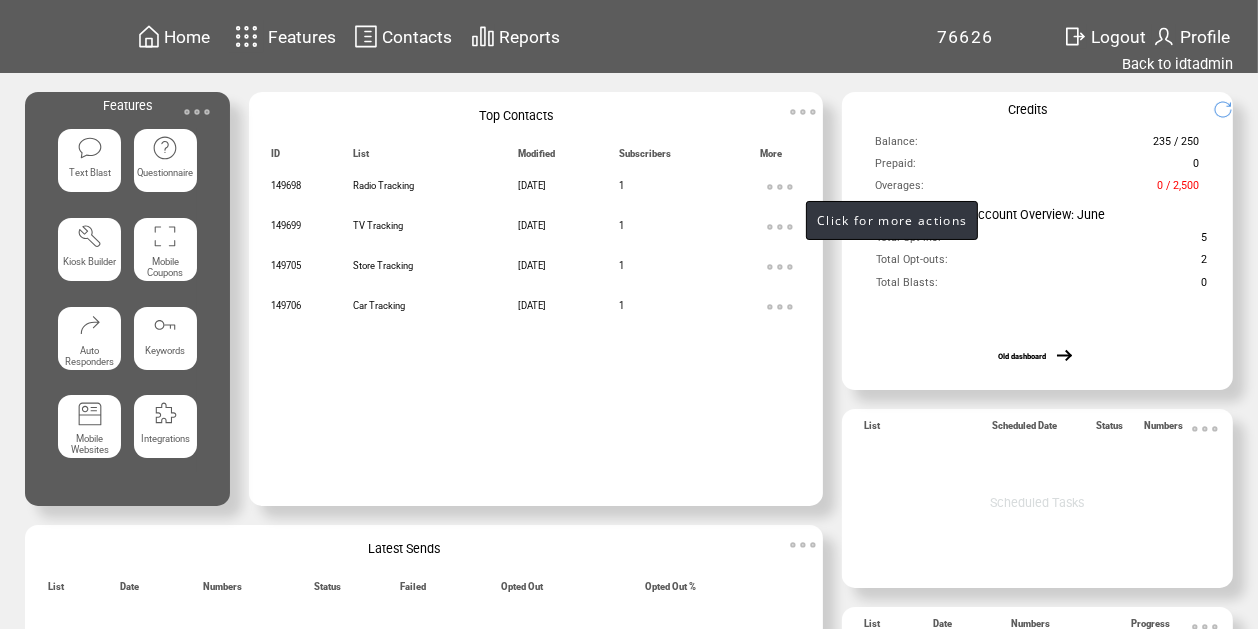 click at bounding box center (780, 187) 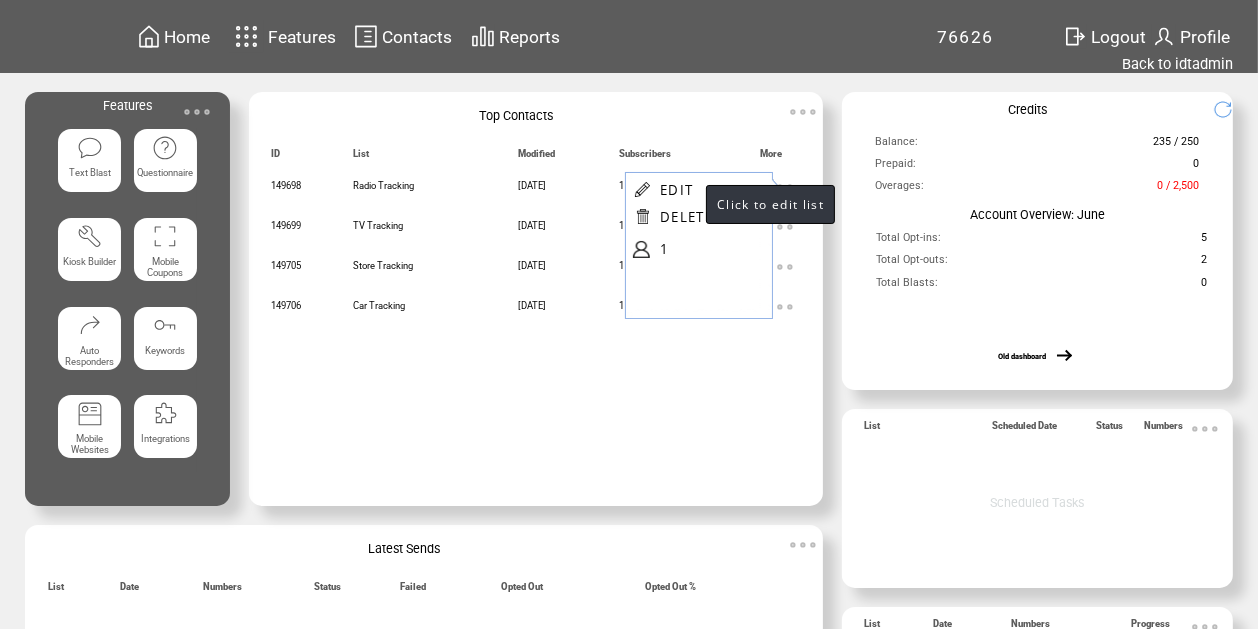 click on "EDIT" at bounding box center (676, 190) 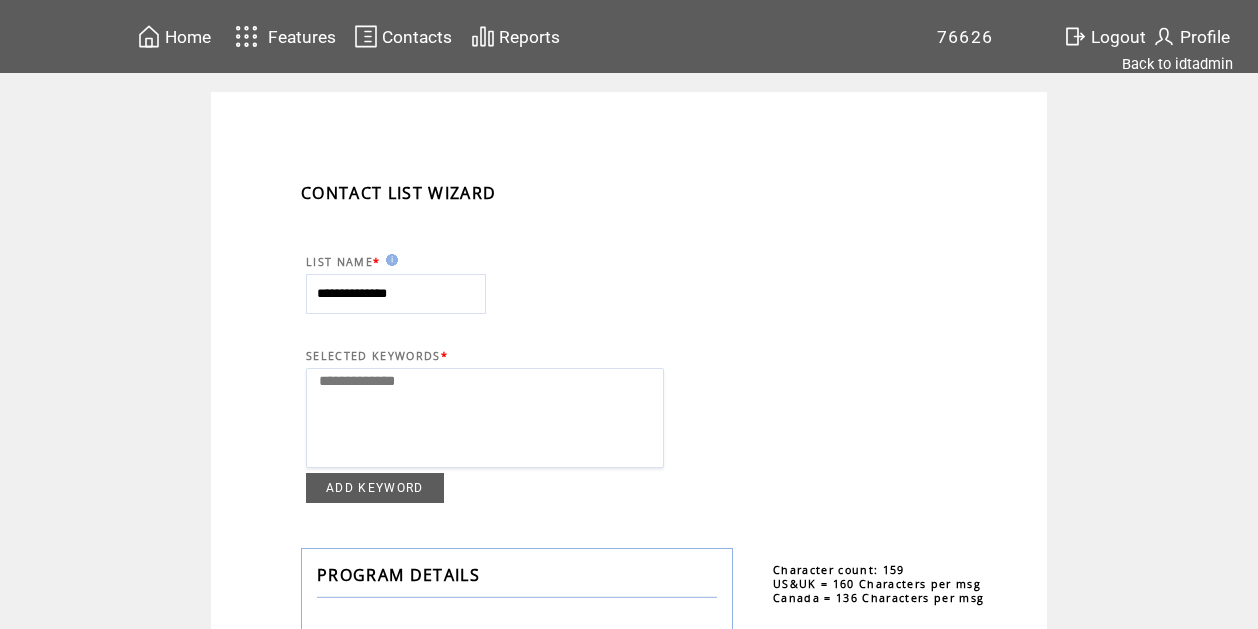 select 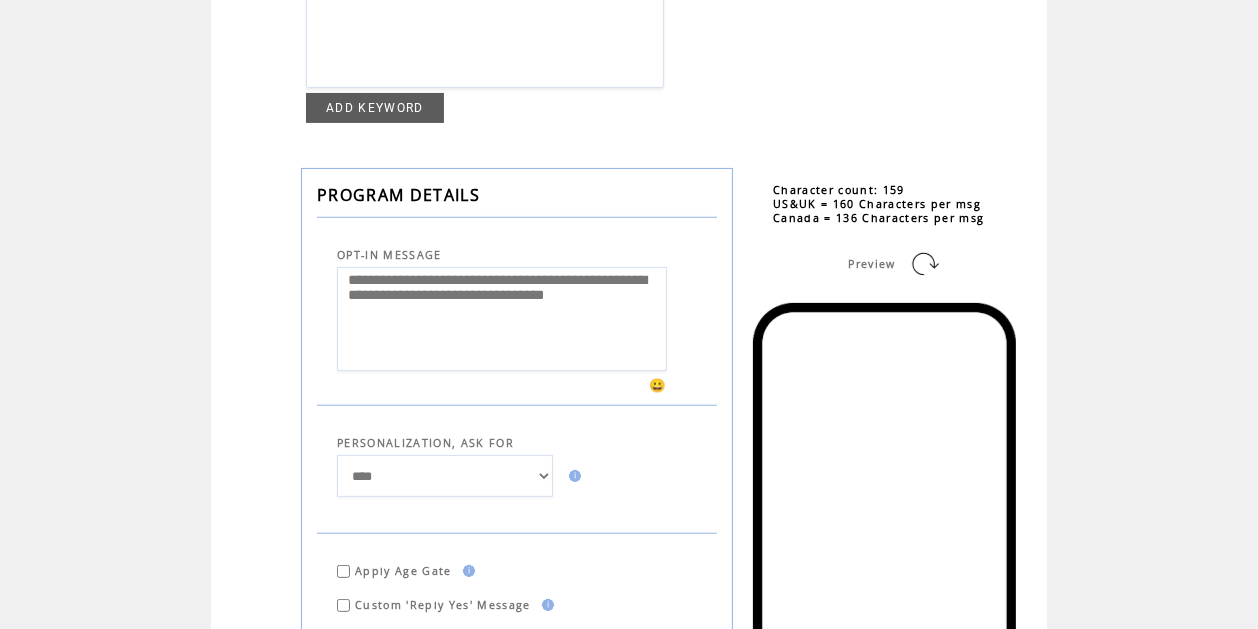 scroll, scrollTop: 0, scrollLeft: 0, axis: both 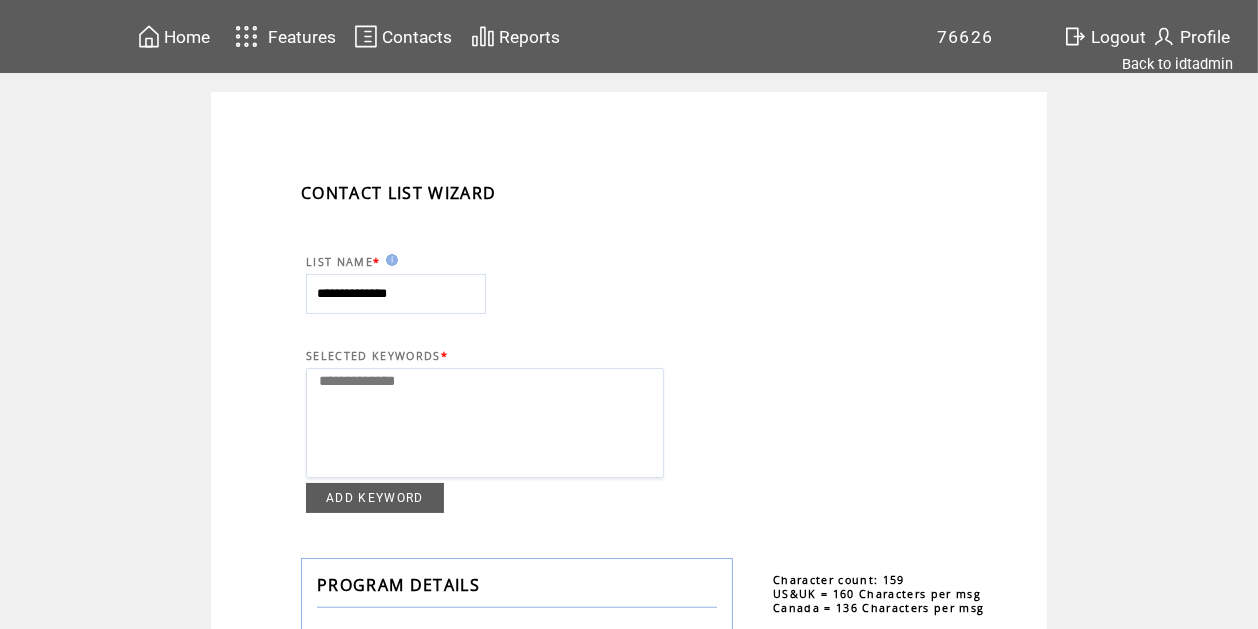 click on "Contacts" at bounding box center (417, 37) 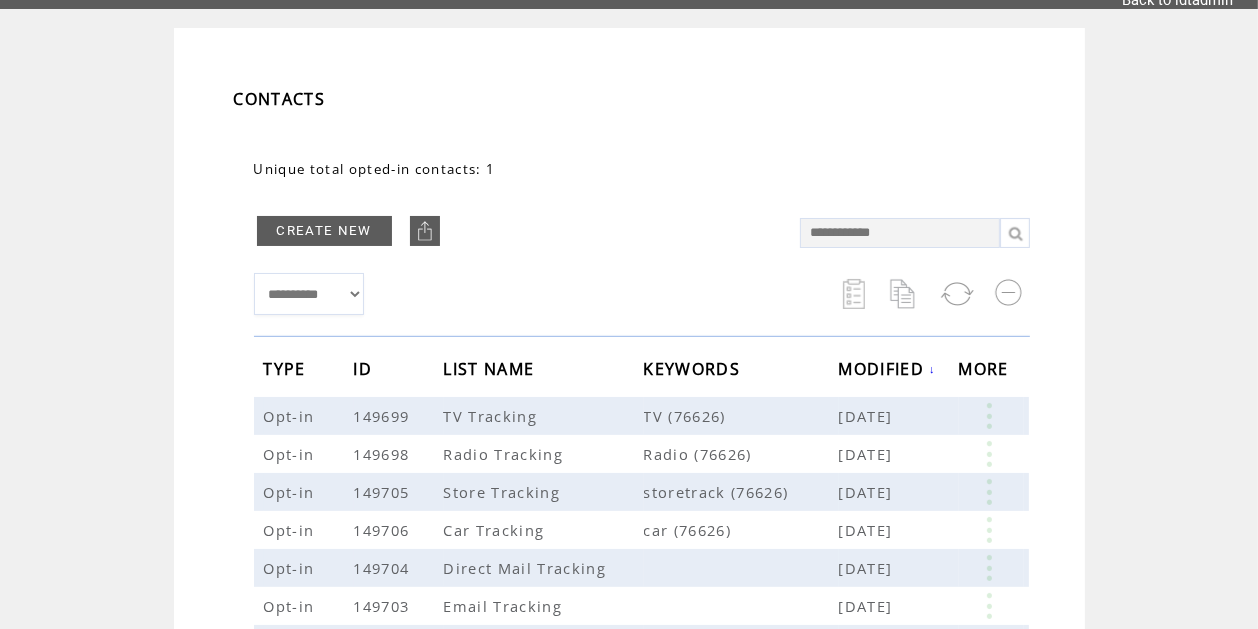 scroll, scrollTop: 69, scrollLeft: 0, axis: vertical 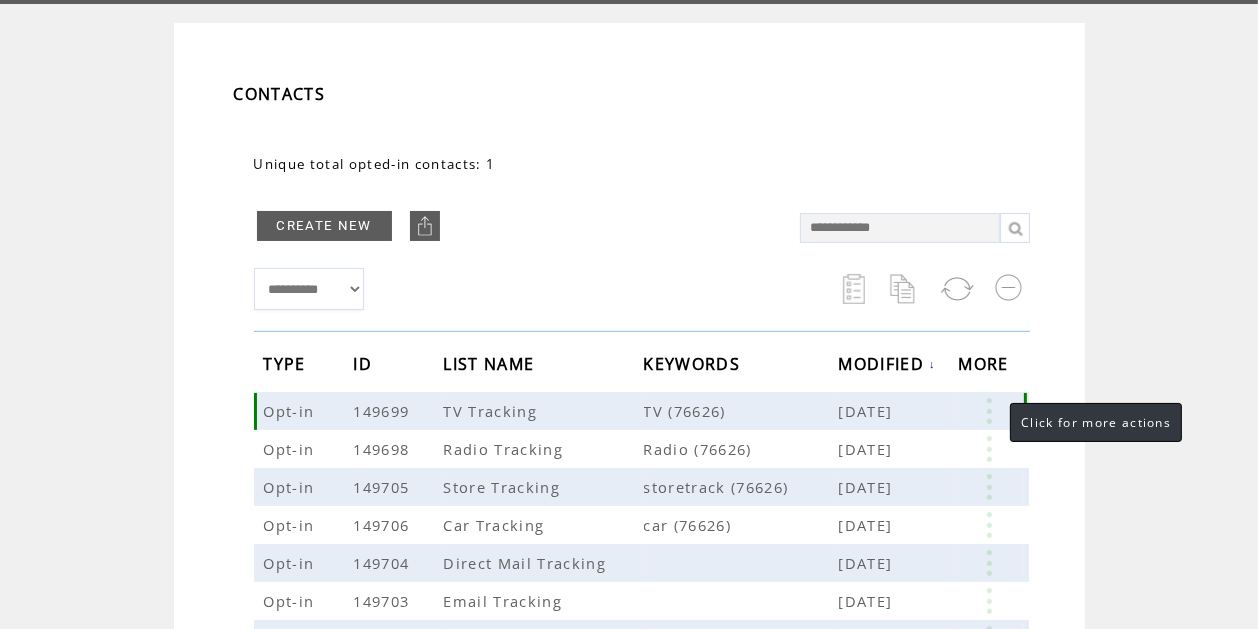 click at bounding box center [989, 411] 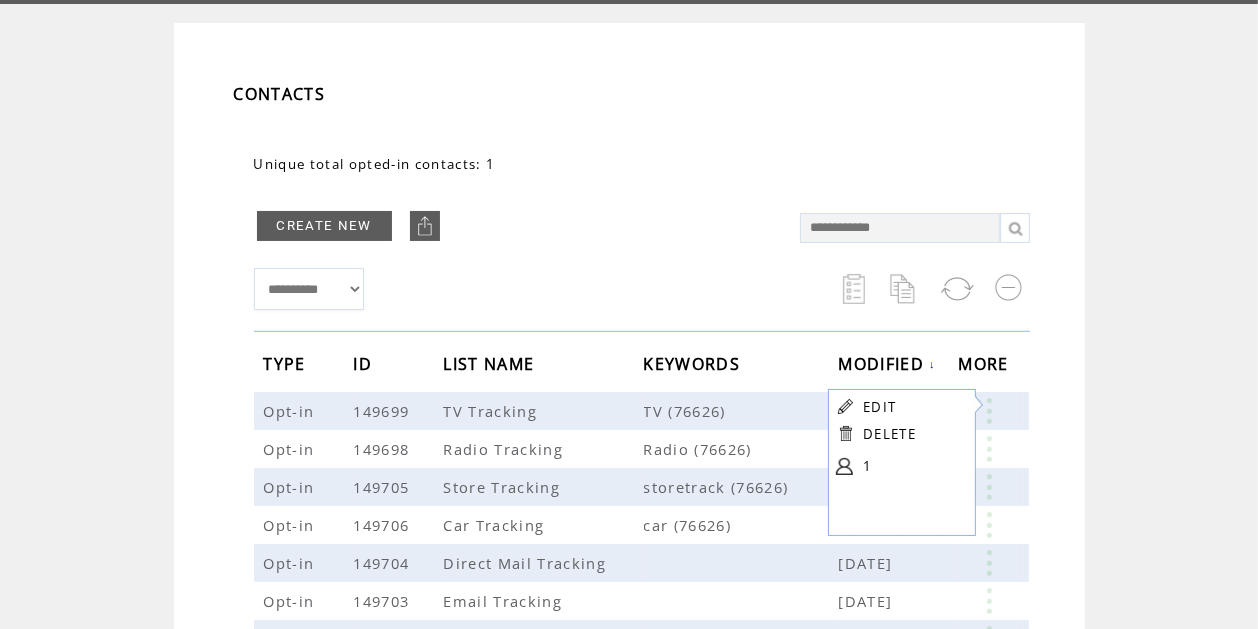 click on "EDIT" at bounding box center [879, 407] 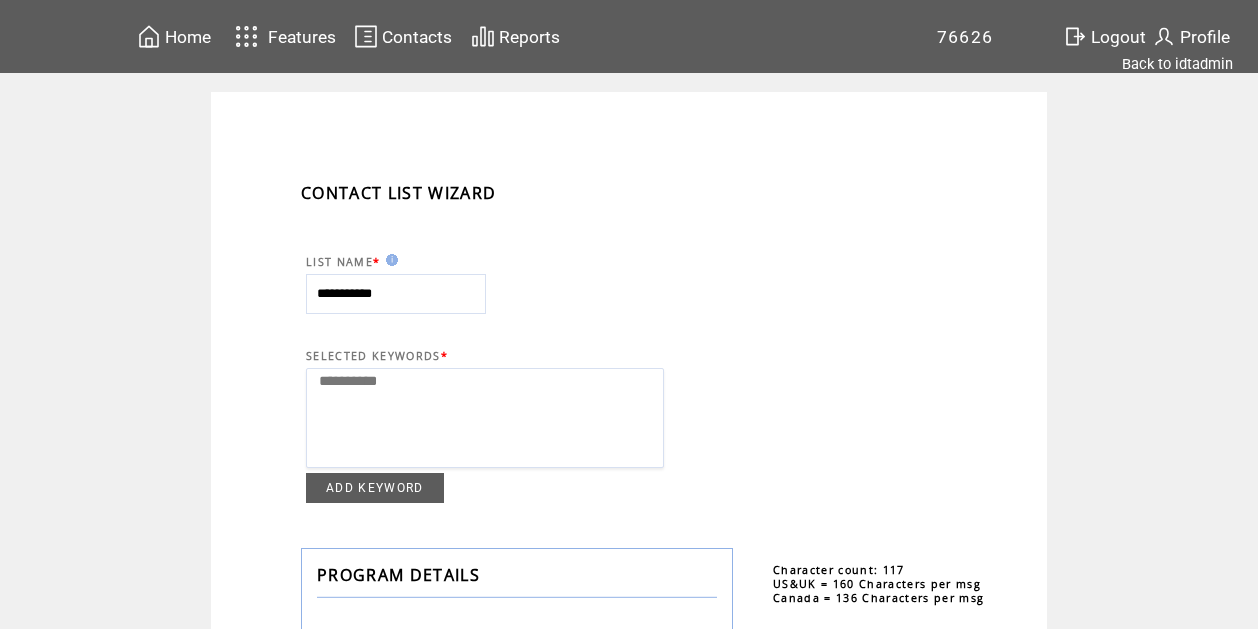 select 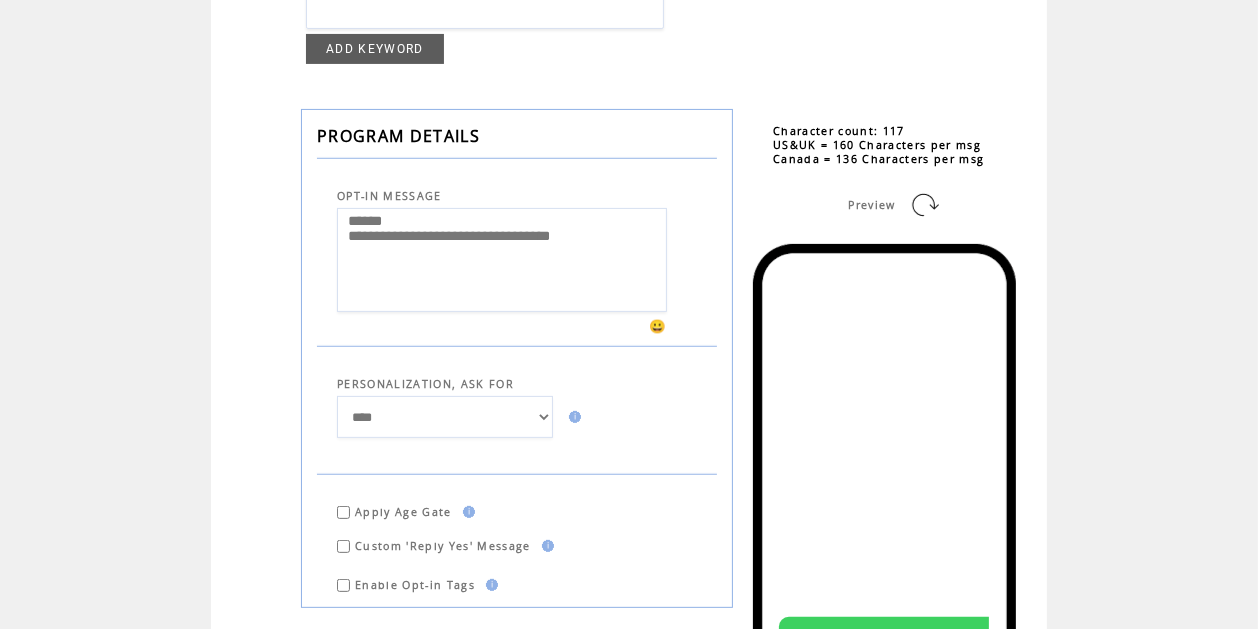 scroll, scrollTop: 447, scrollLeft: 0, axis: vertical 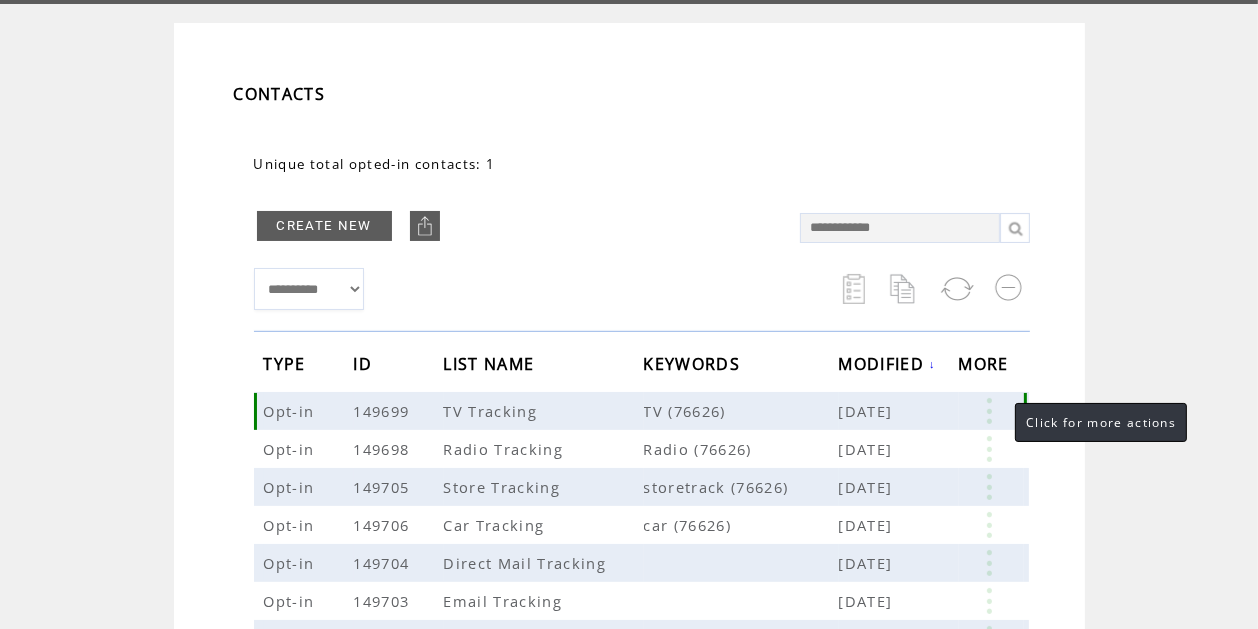 click at bounding box center (989, 411) 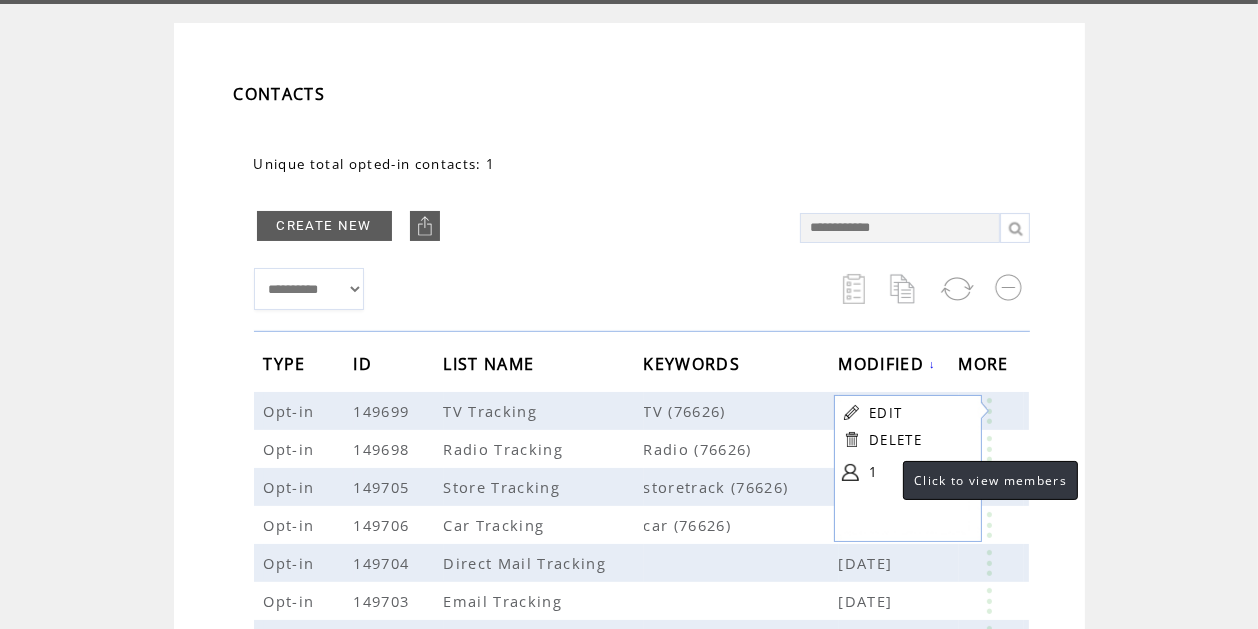 click on "1" at bounding box center [919, 472] 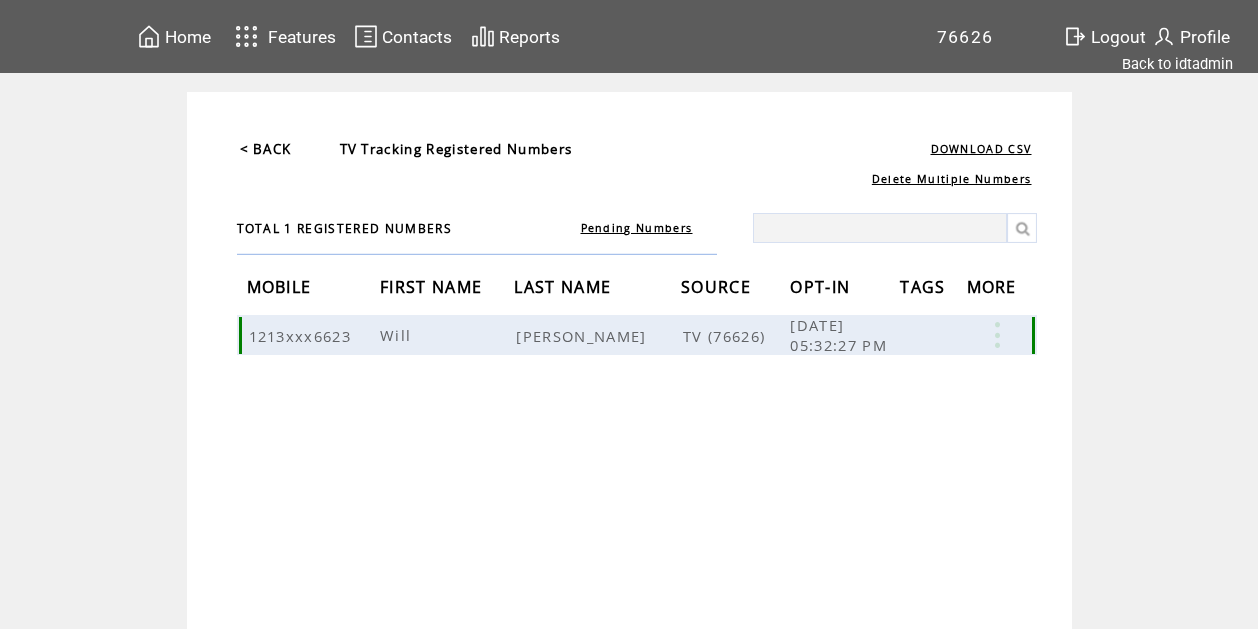 scroll, scrollTop: 0, scrollLeft: 0, axis: both 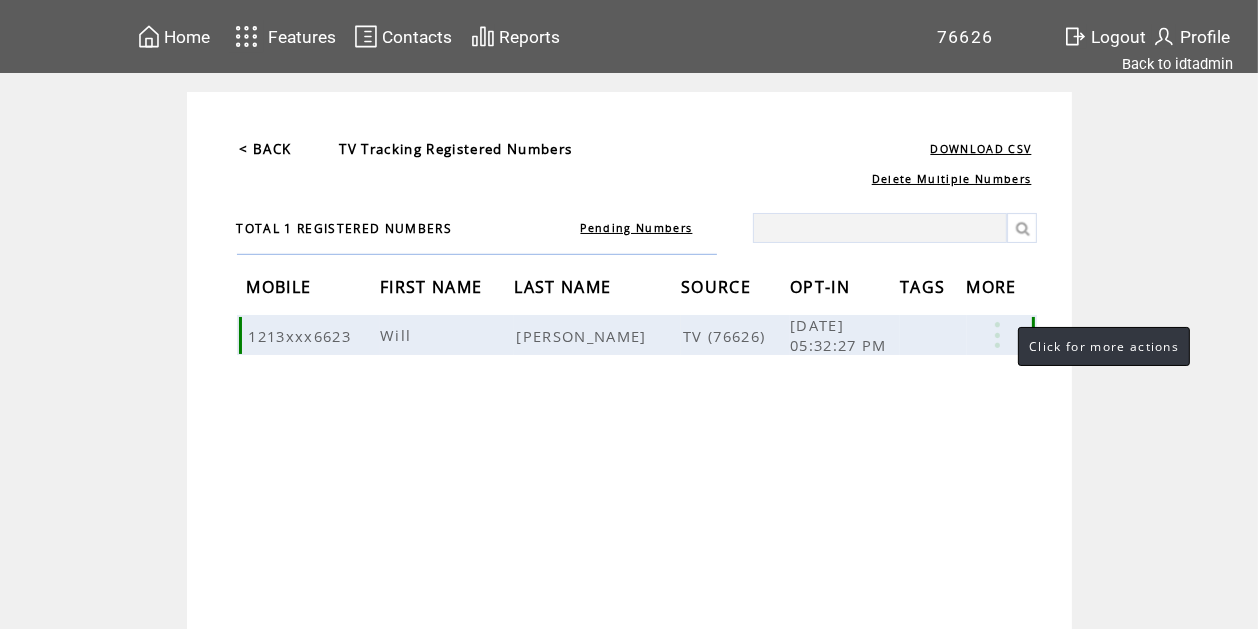 click at bounding box center [997, 335] 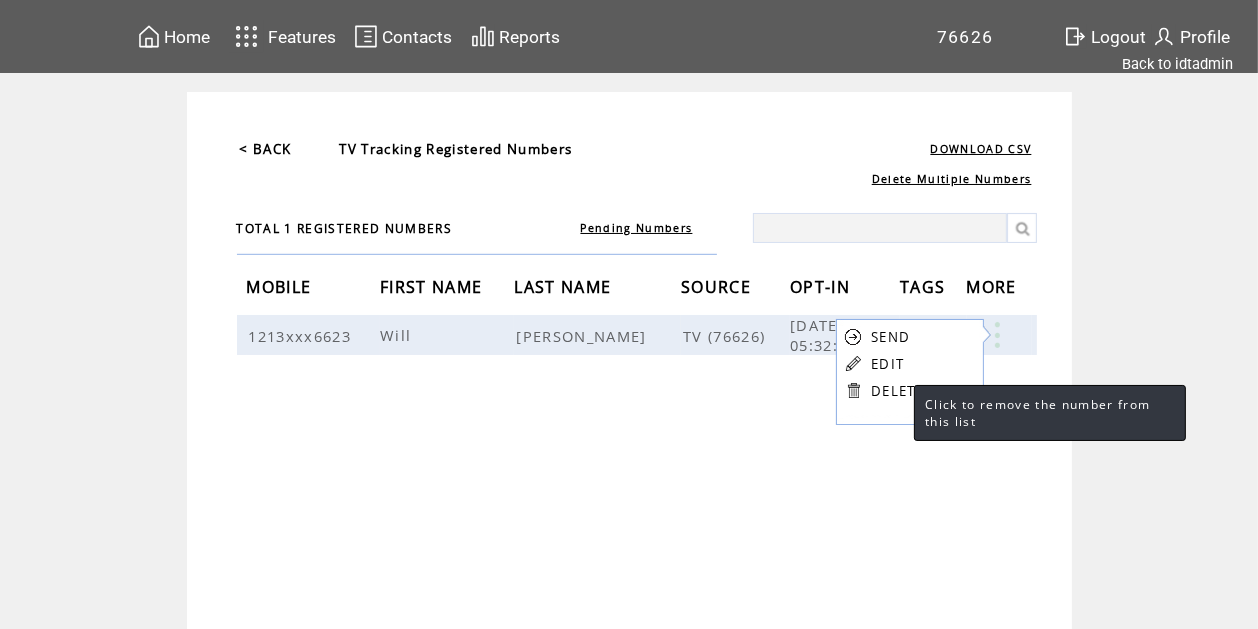 click on "DELETE" at bounding box center [897, 391] 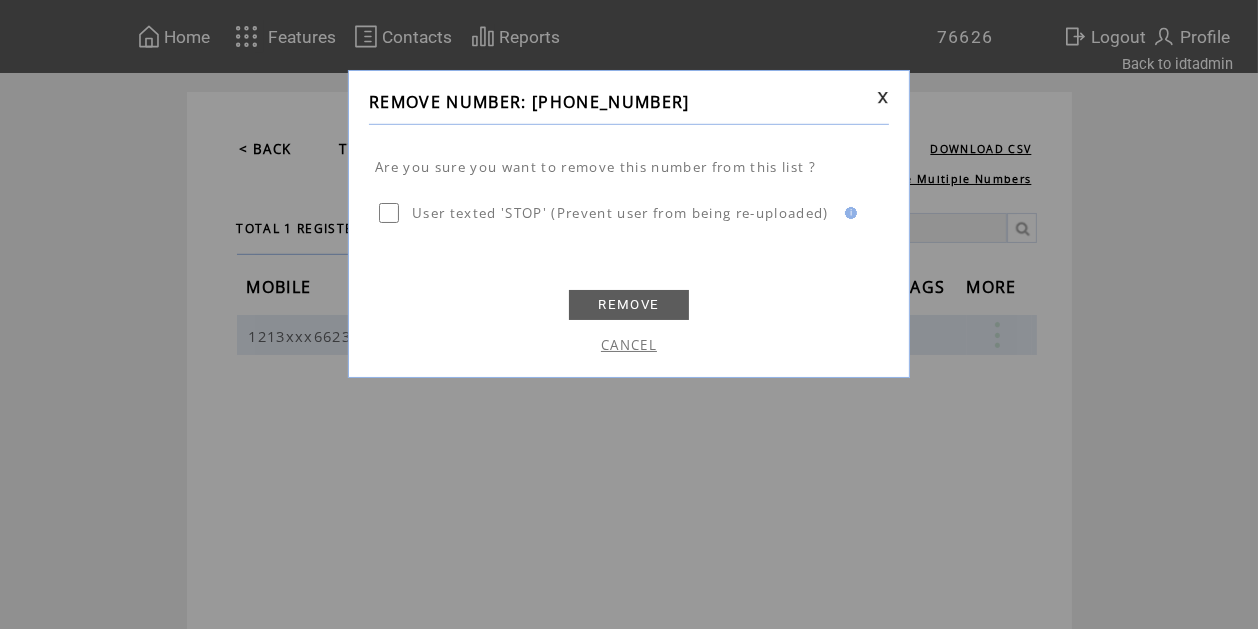 click on "REMOVE" at bounding box center (629, 305) 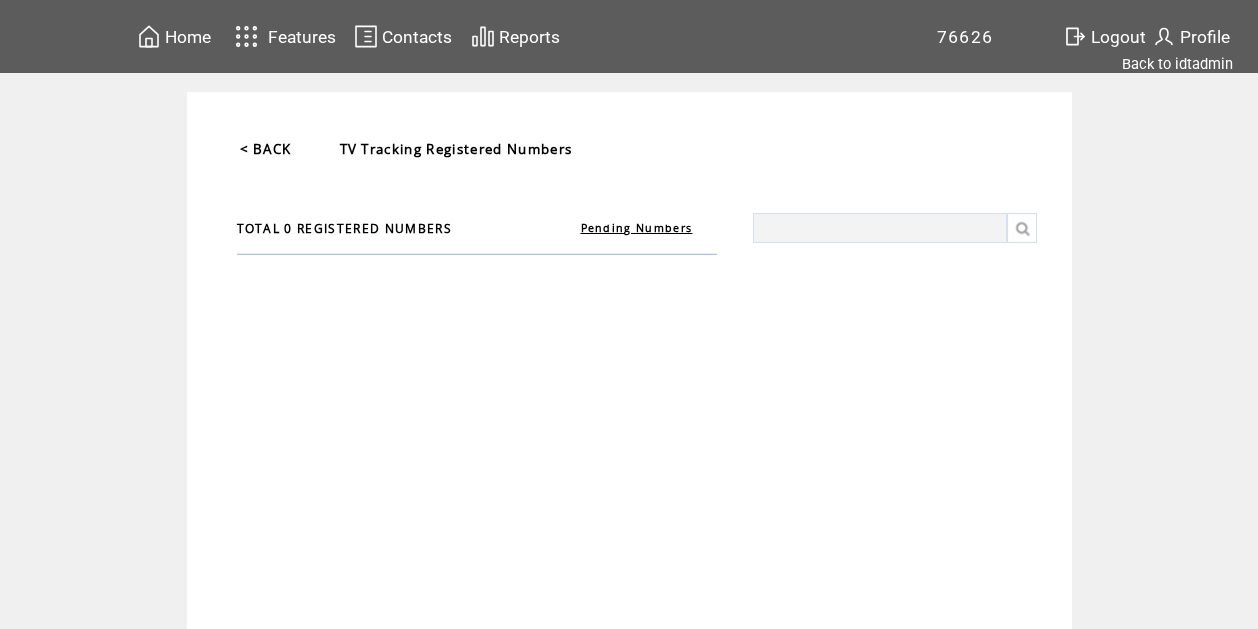 scroll, scrollTop: 0, scrollLeft: 0, axis: both 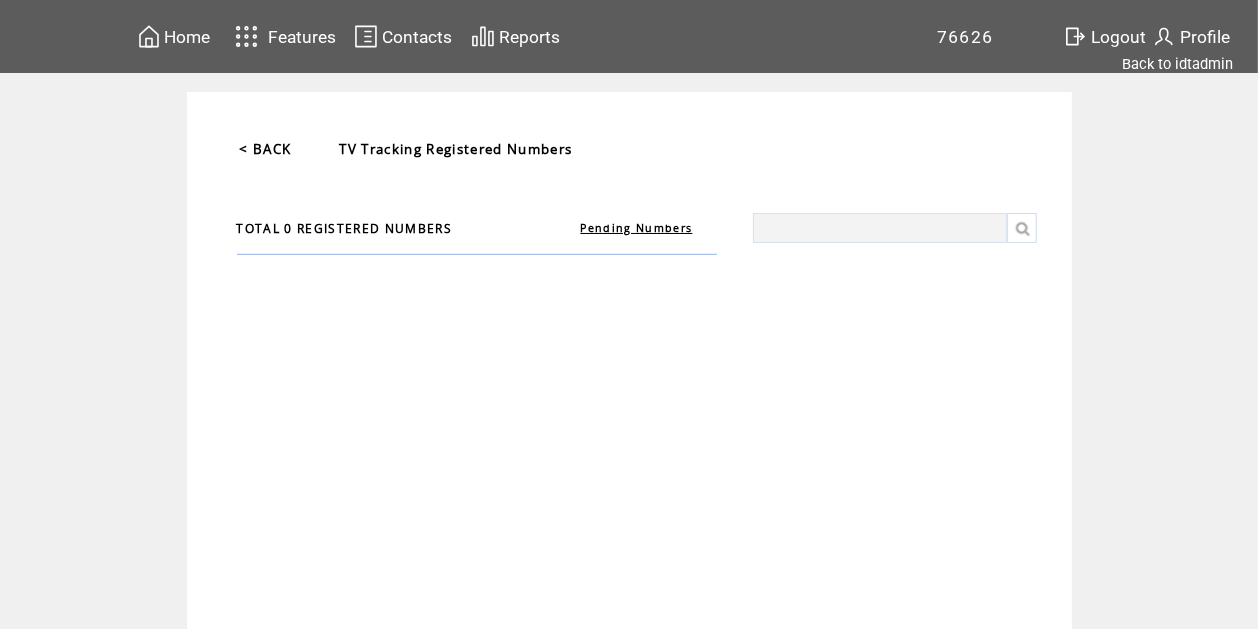 click on "Home" at bounding box center (188, 37) 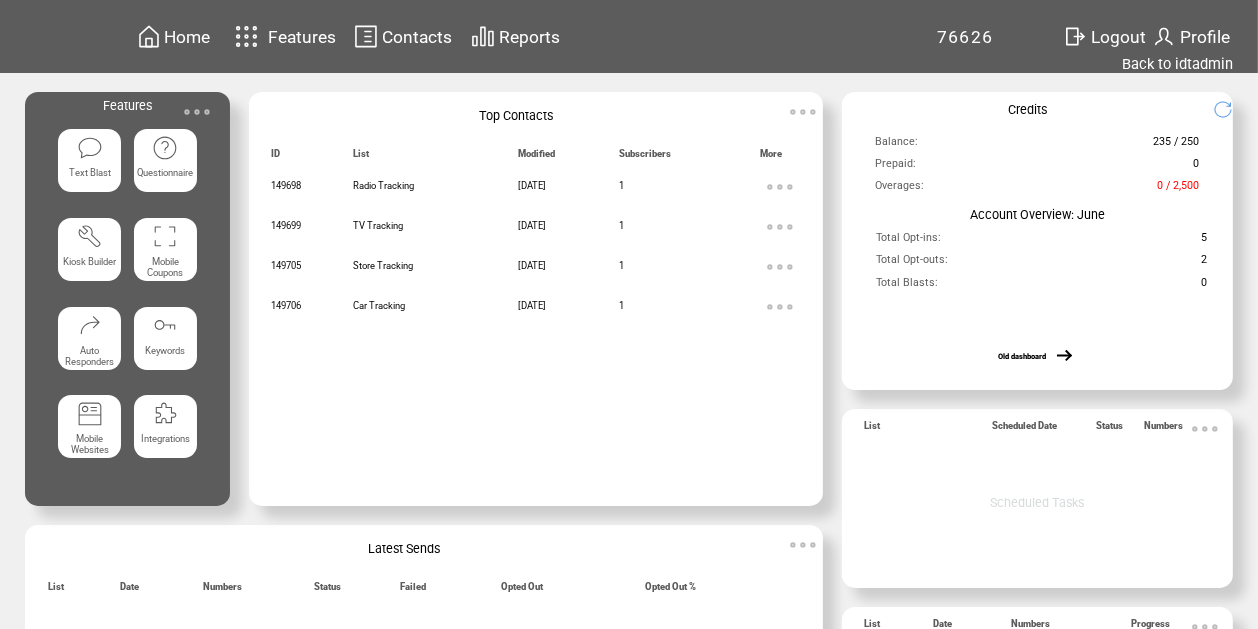 scroll, scrollTop: 0, scrollLeft: 0, axis: both 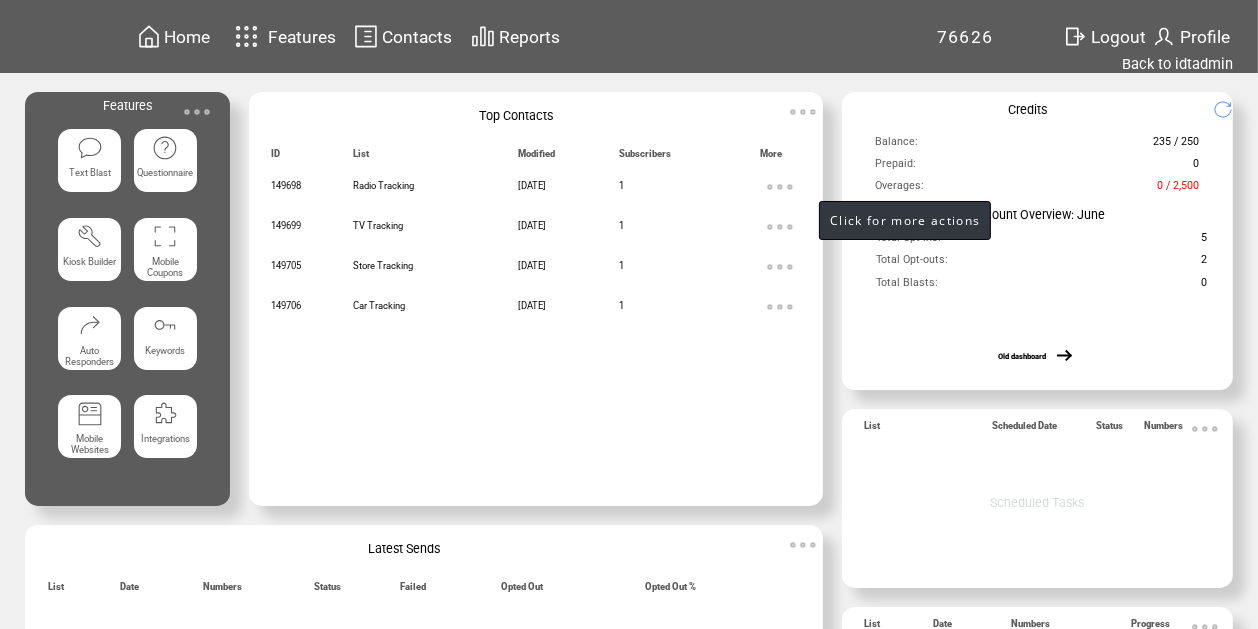 click at bounding box center (780, 187) 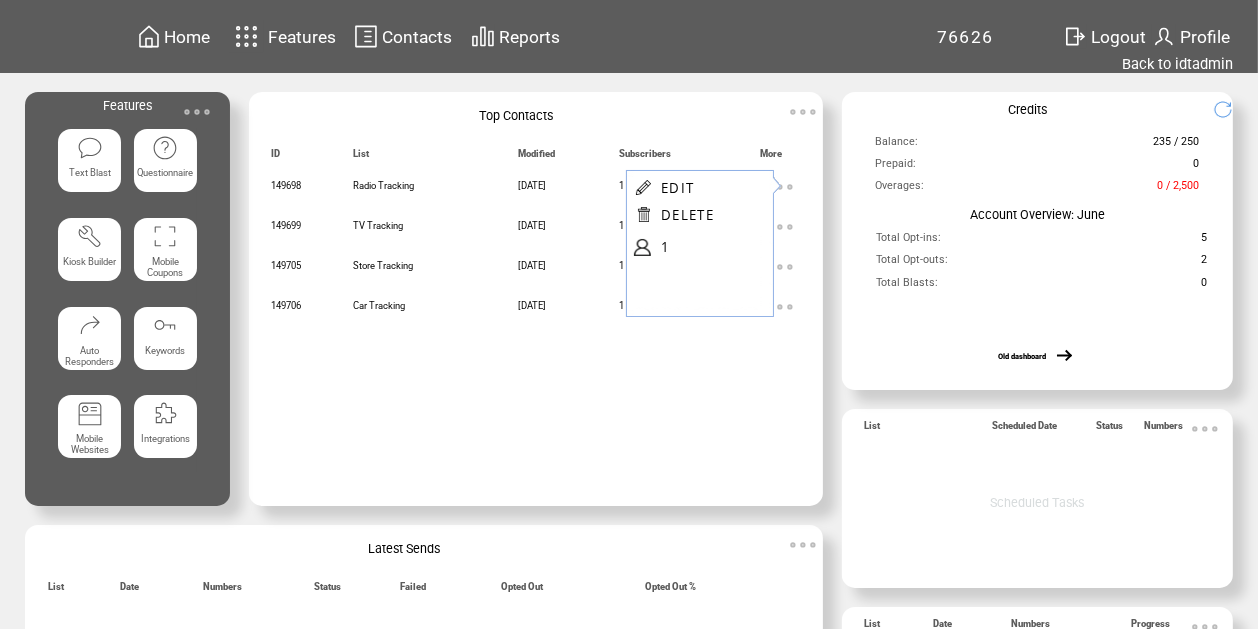 click on "EDIT" at bounding box center [677, 188] 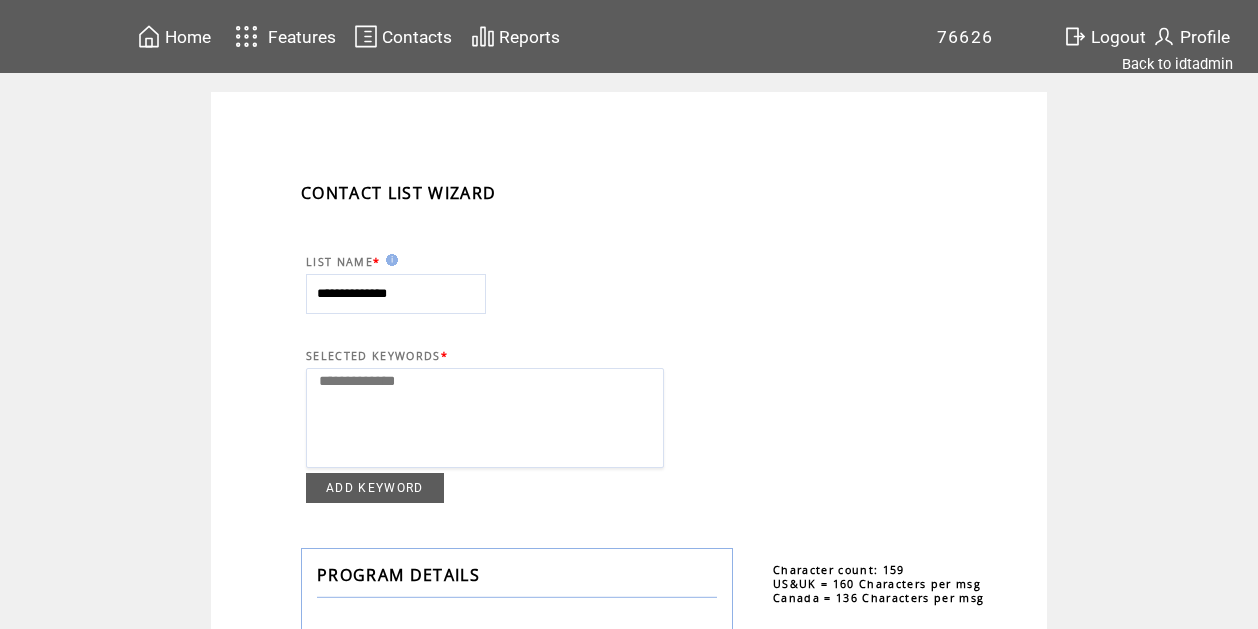 select 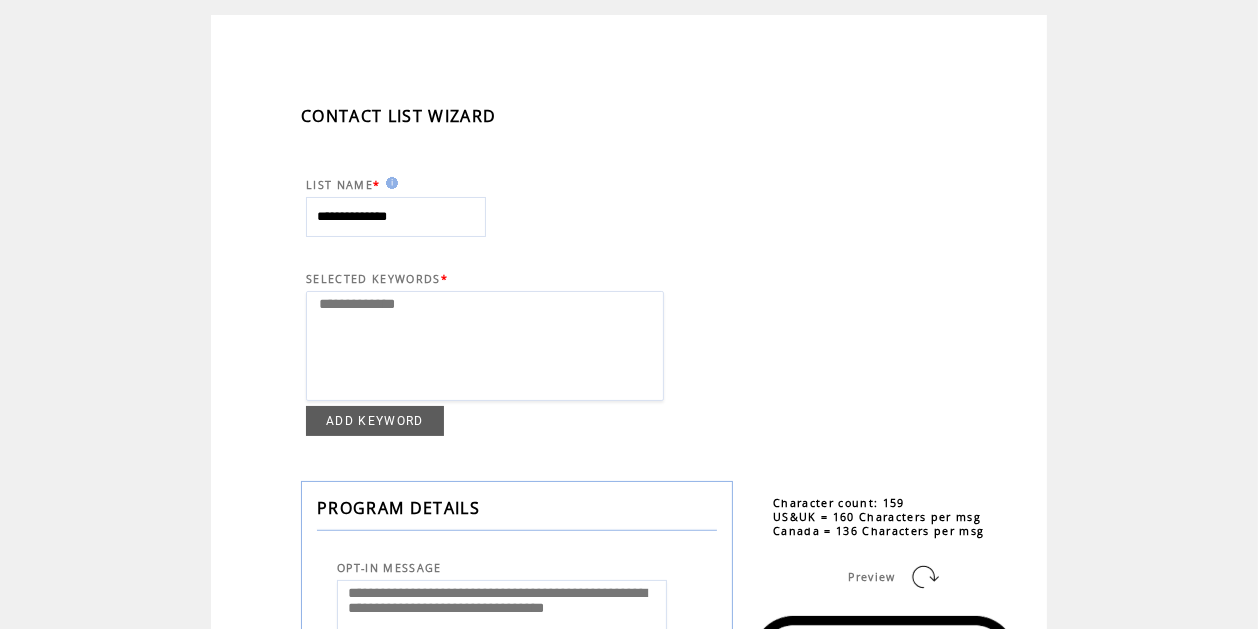 scroll, scrollTop: 315, scrollLeft: 0, axis: vertical 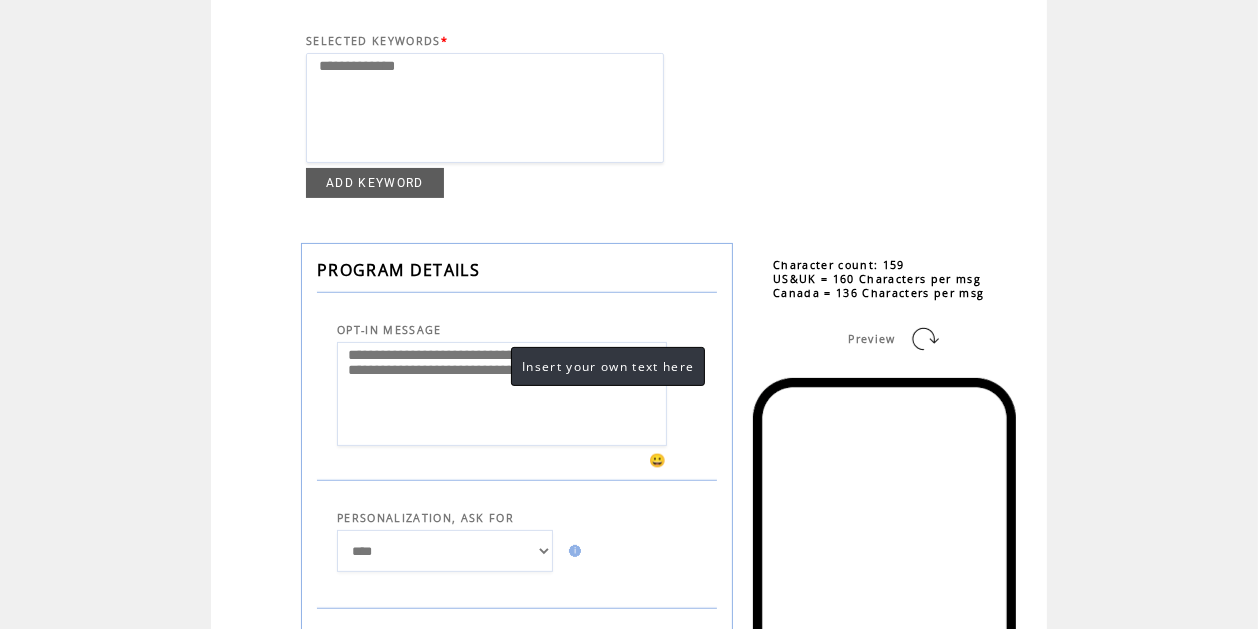 drag, startPoint x: 513, startPoint y: 400, endPoint x: 344, endPoint y: 352, distance: 175.68437 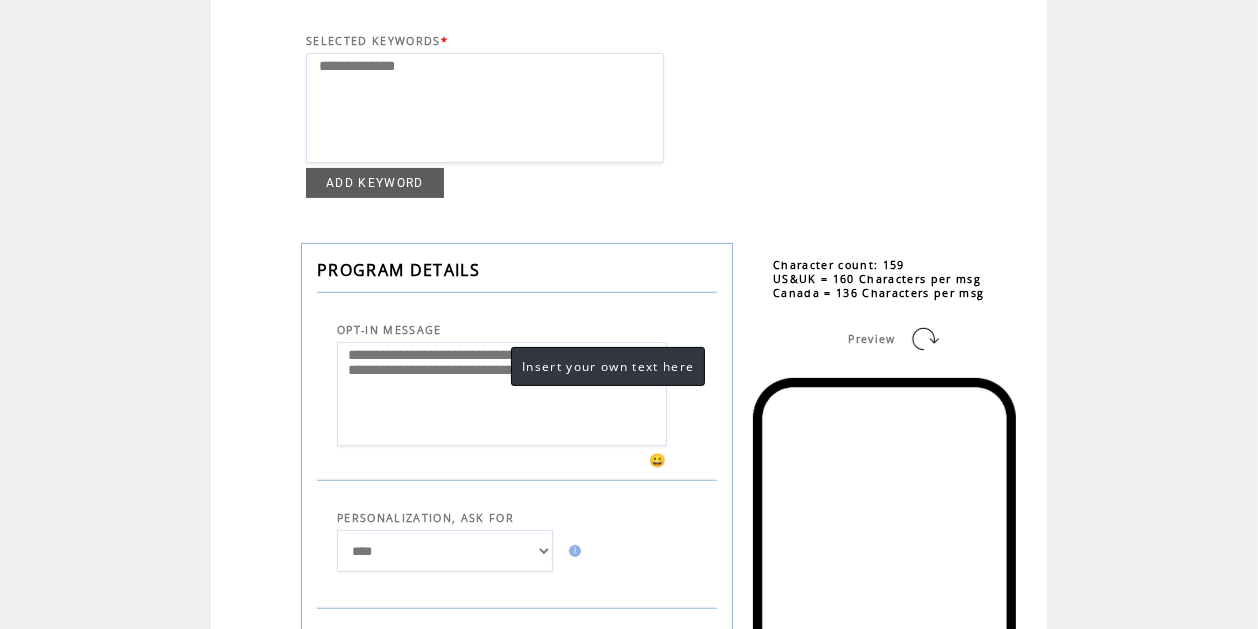 click on "**********" at bounding box center (502, 394) 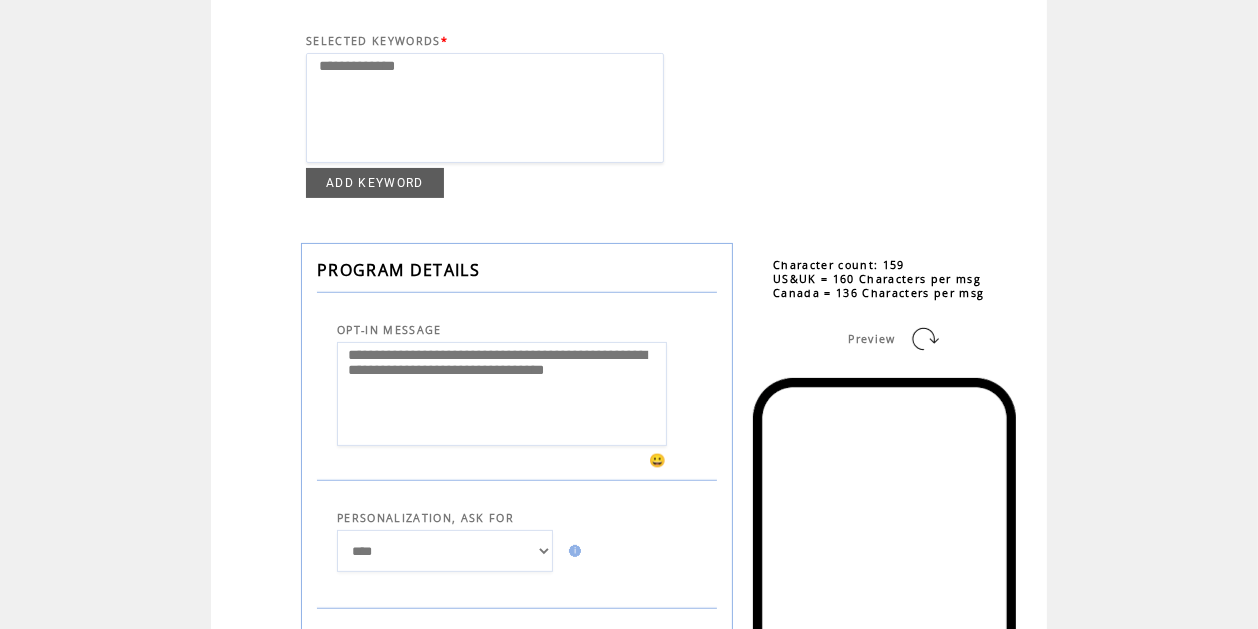 scroll, scrollTop: 0, scrollLeft: 0, axis: both 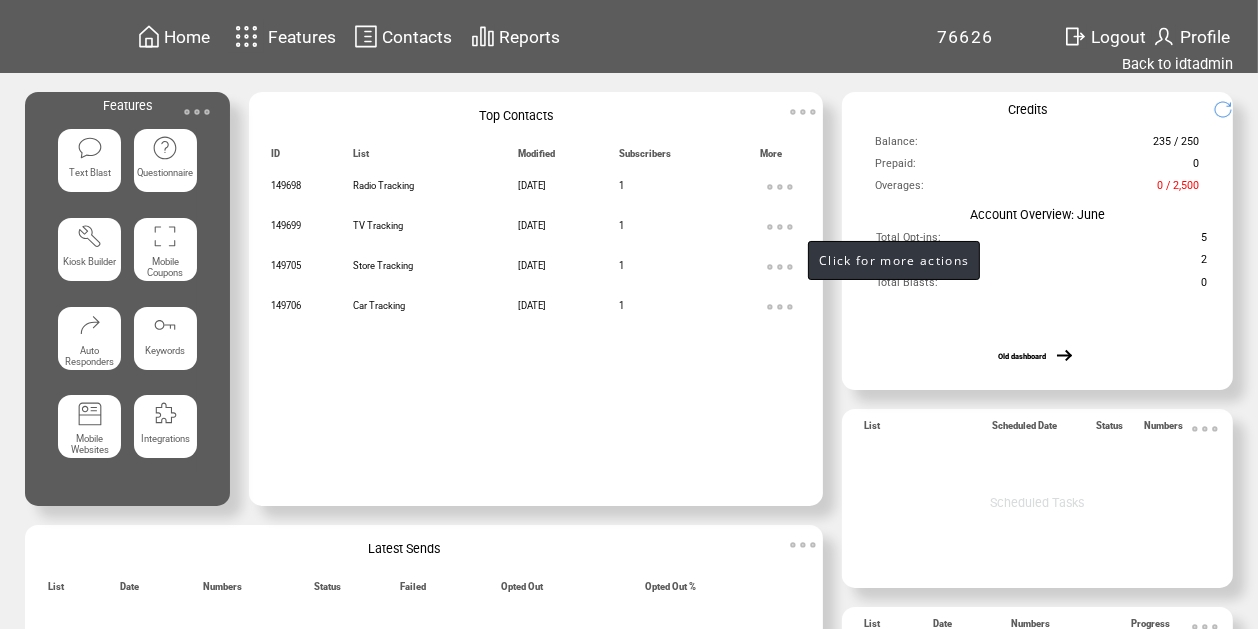 click at bounding box center (780, 227) 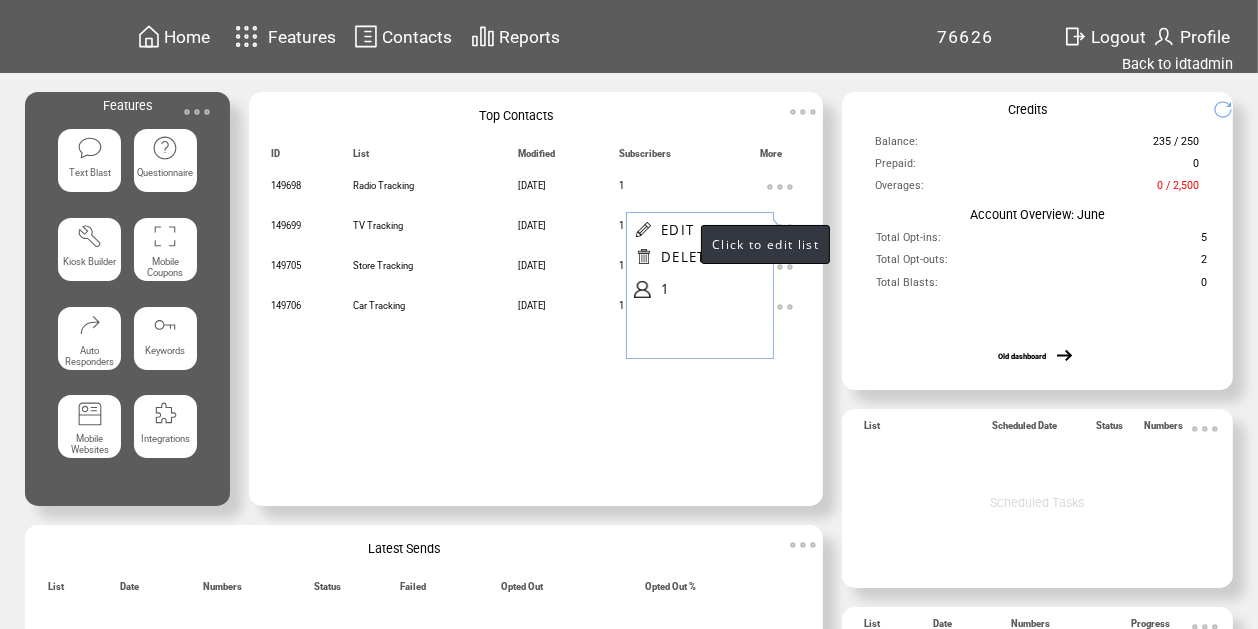 click on "EDIT" at bounding box center [677, 230] 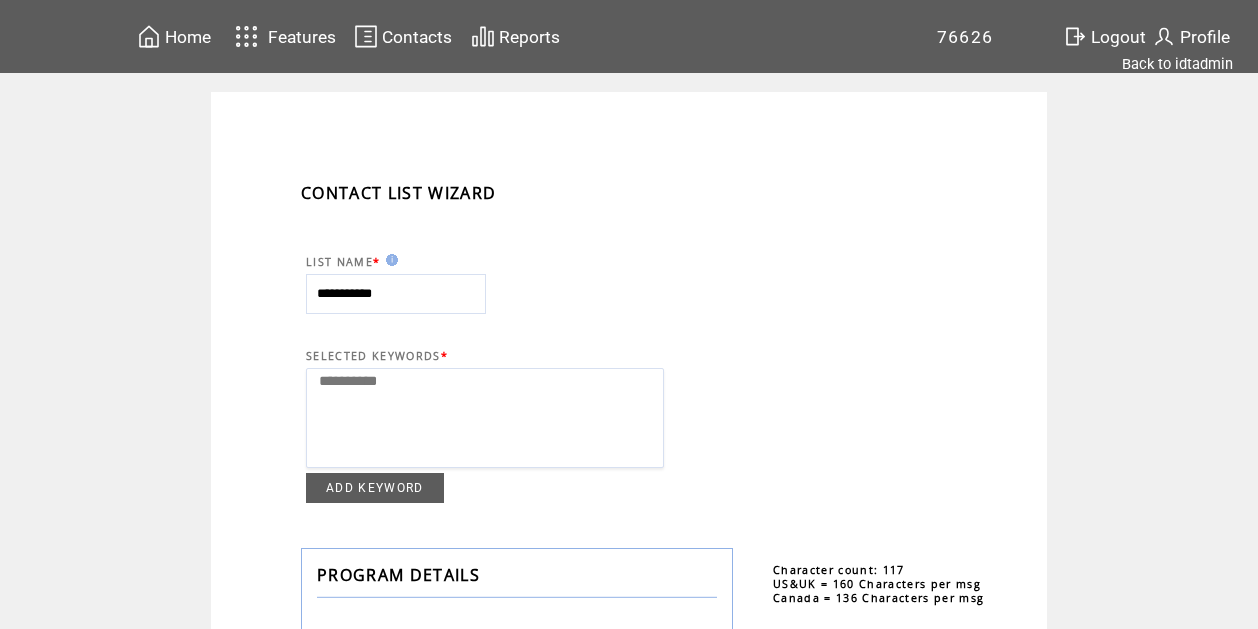 select 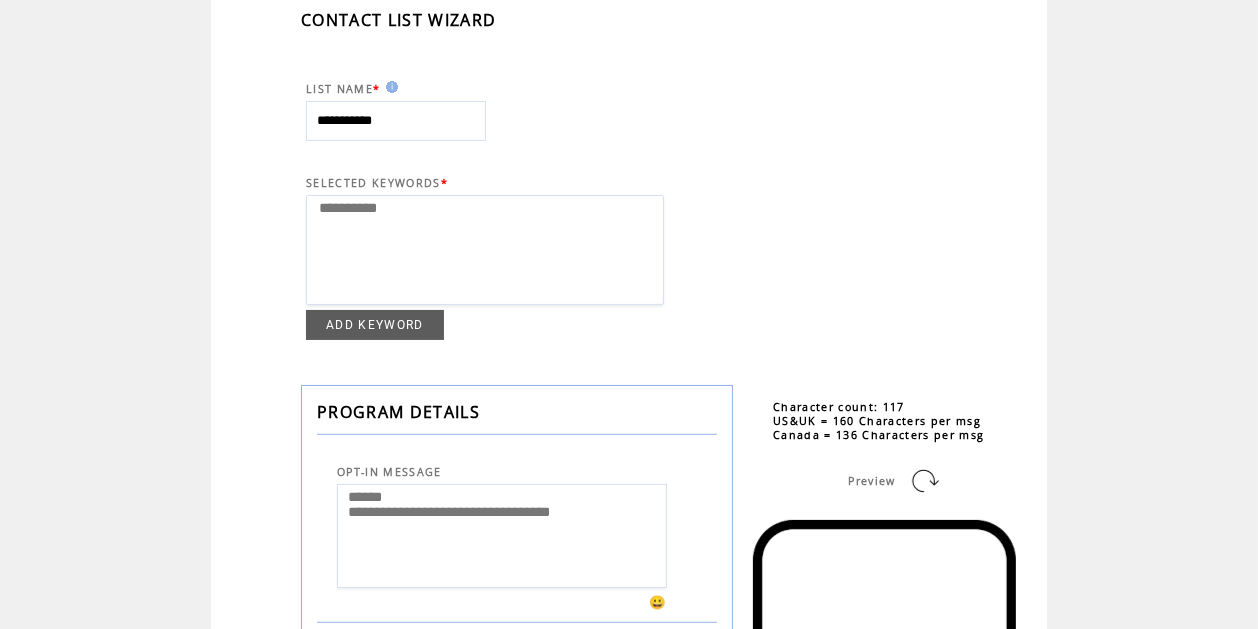 scroll, scrollTop: 327, scrollLeft: 0, axis: vertical 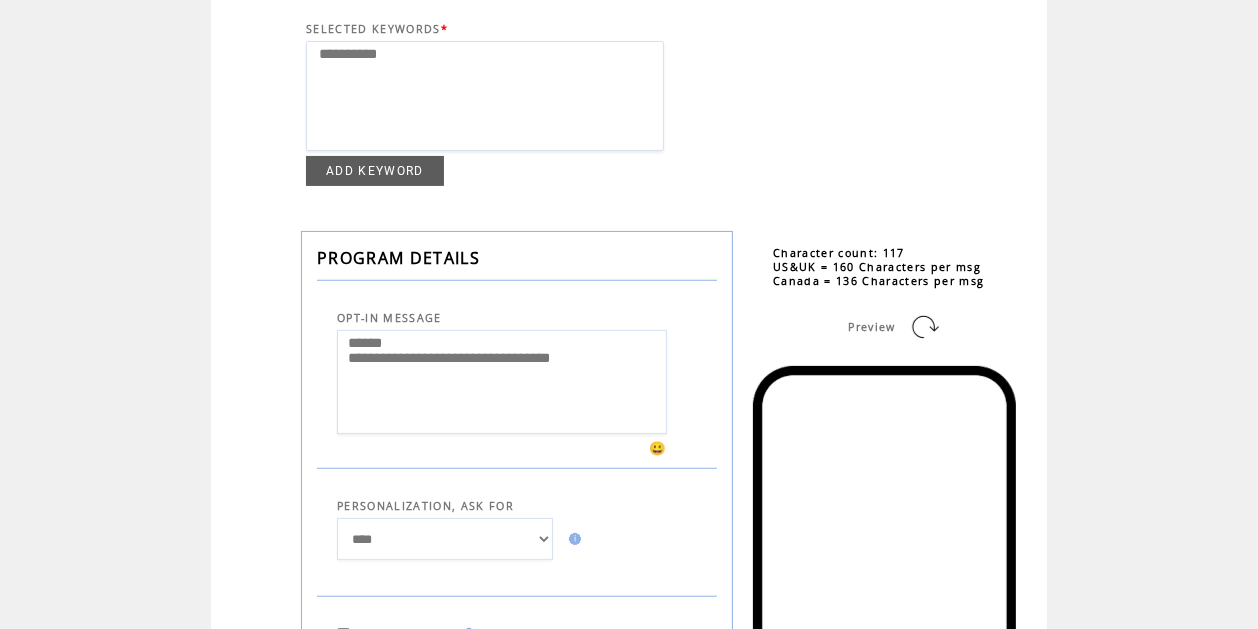 drag, startPoint x: 628, startPoint y: 366, endPoint x: 342, endPoint y: 313, distance: 290.8694 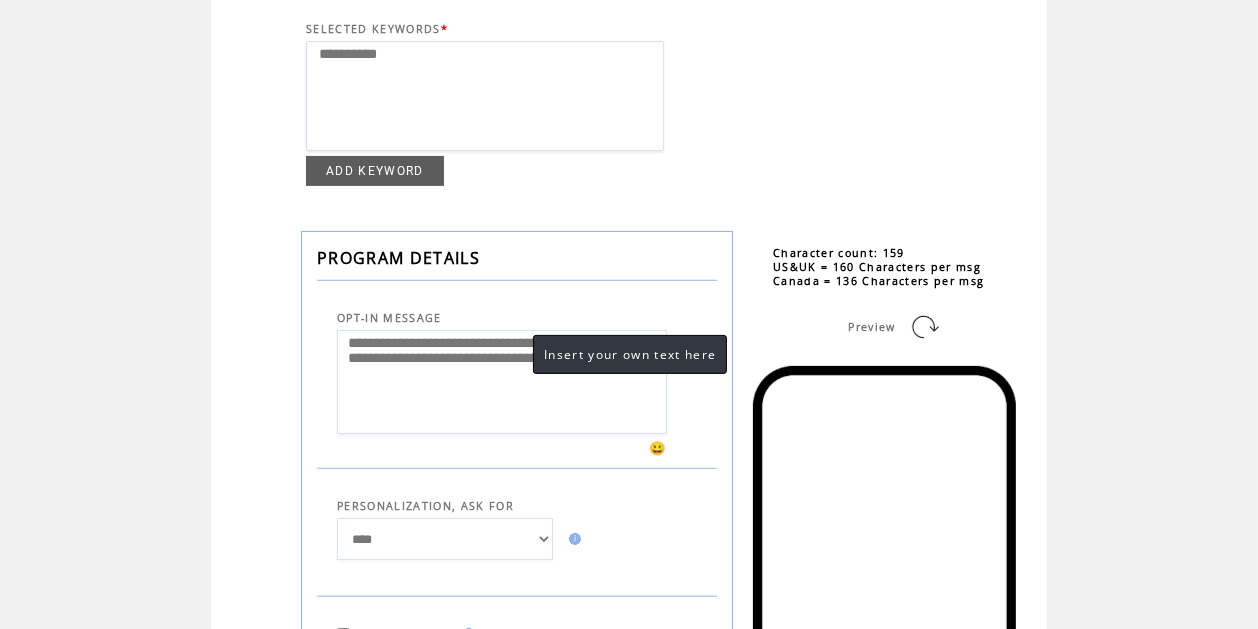 click on "**********" at bounding box center (502, 382) 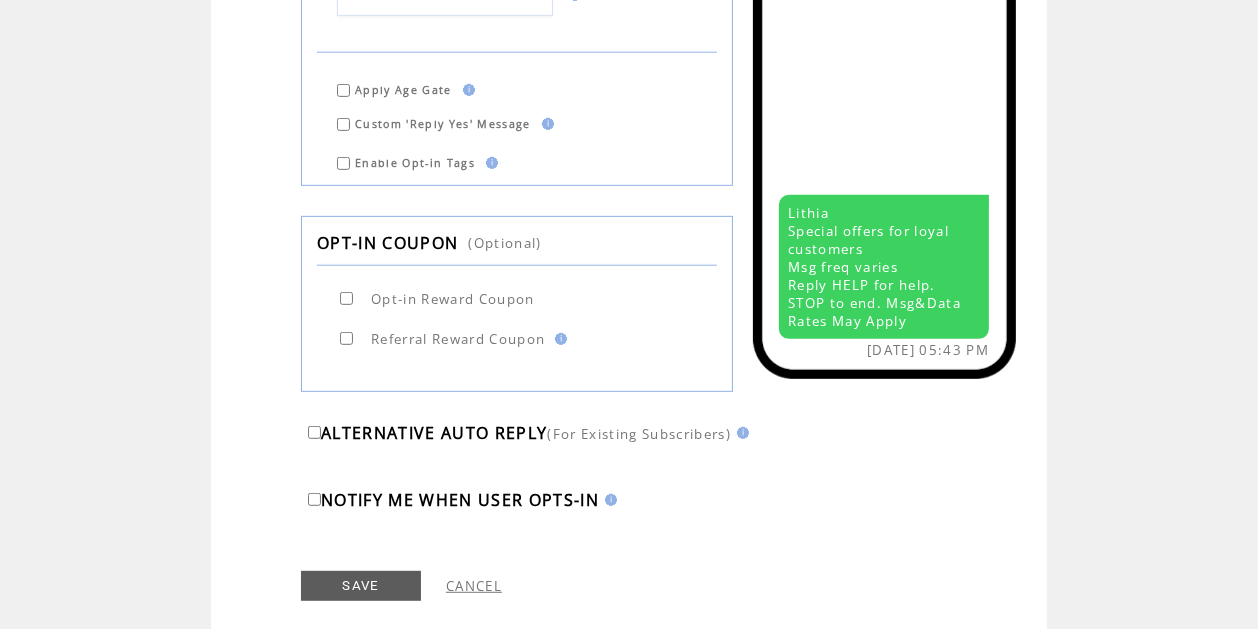 scroll, scrollTop: 905, scrollLeft: 0, axis: vertical 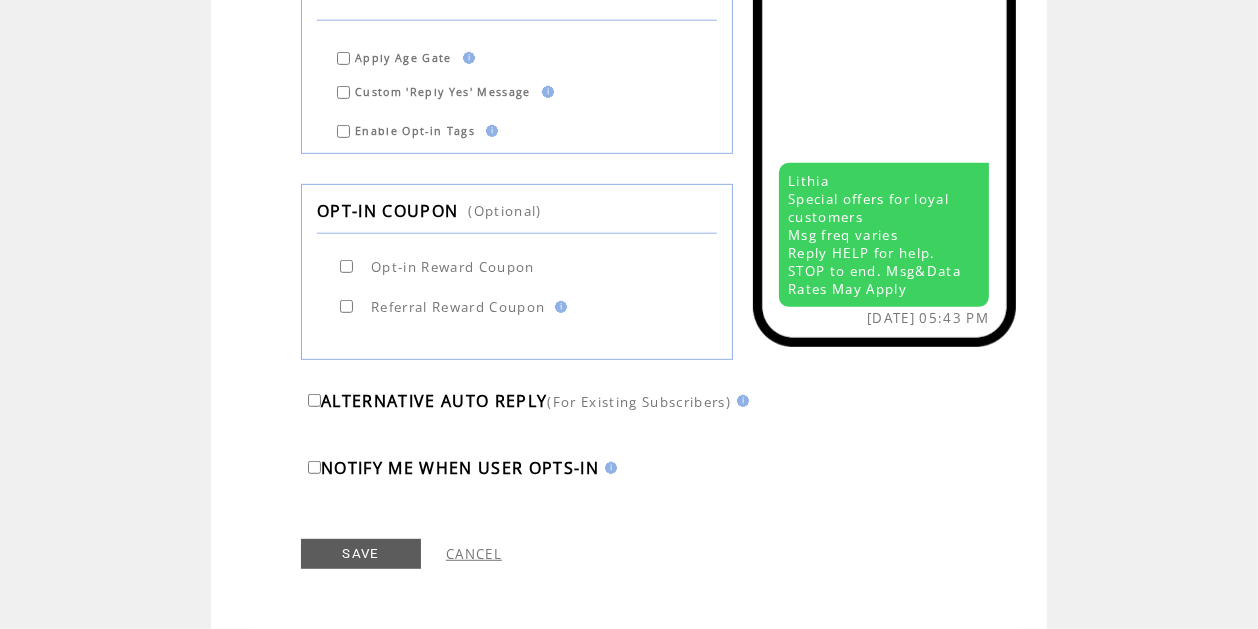 type on "**********" 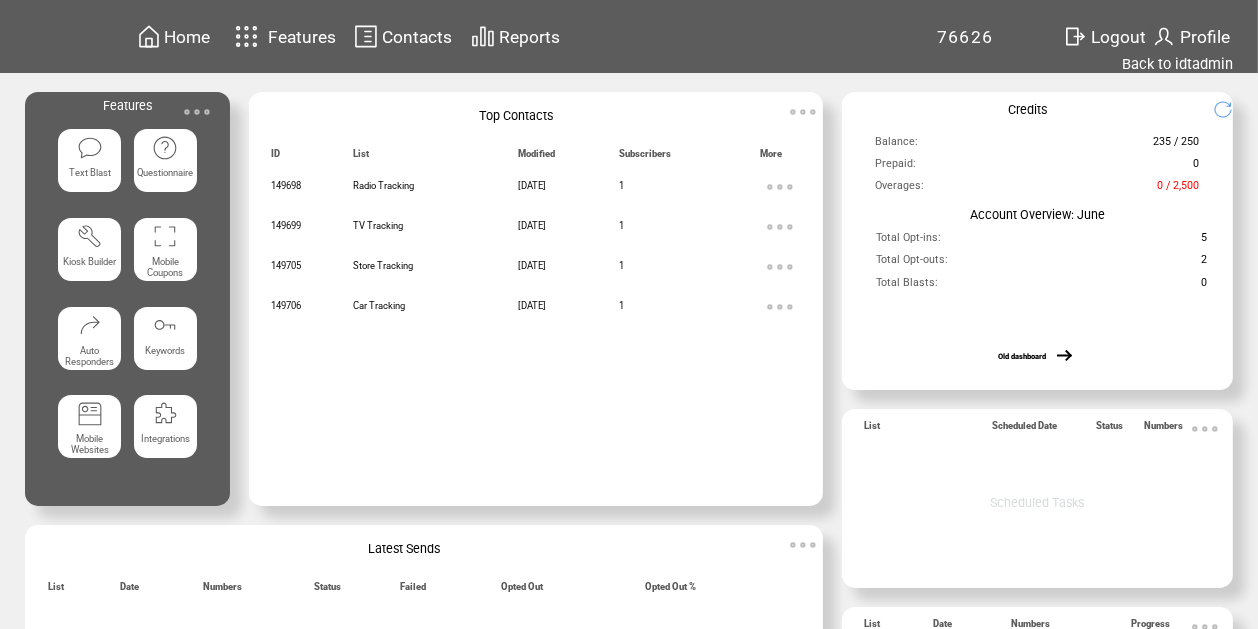 scroll, scrollTop: 12, scrollLeft: 0, axis: vertical 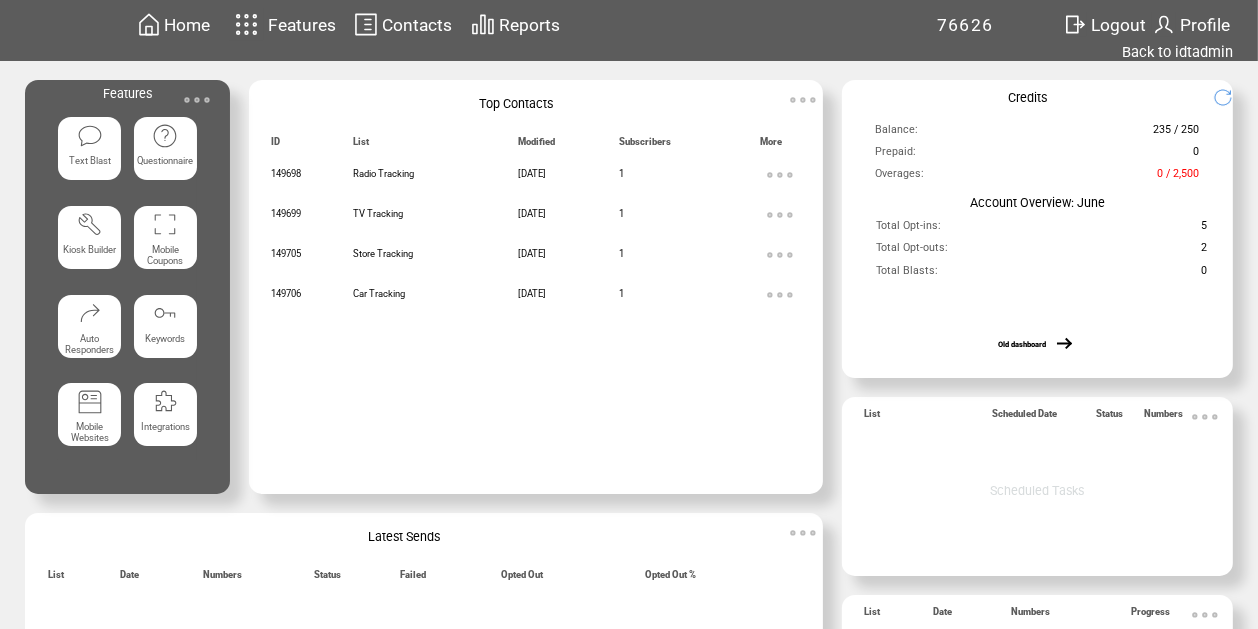 click at bounding box center (197, 100) 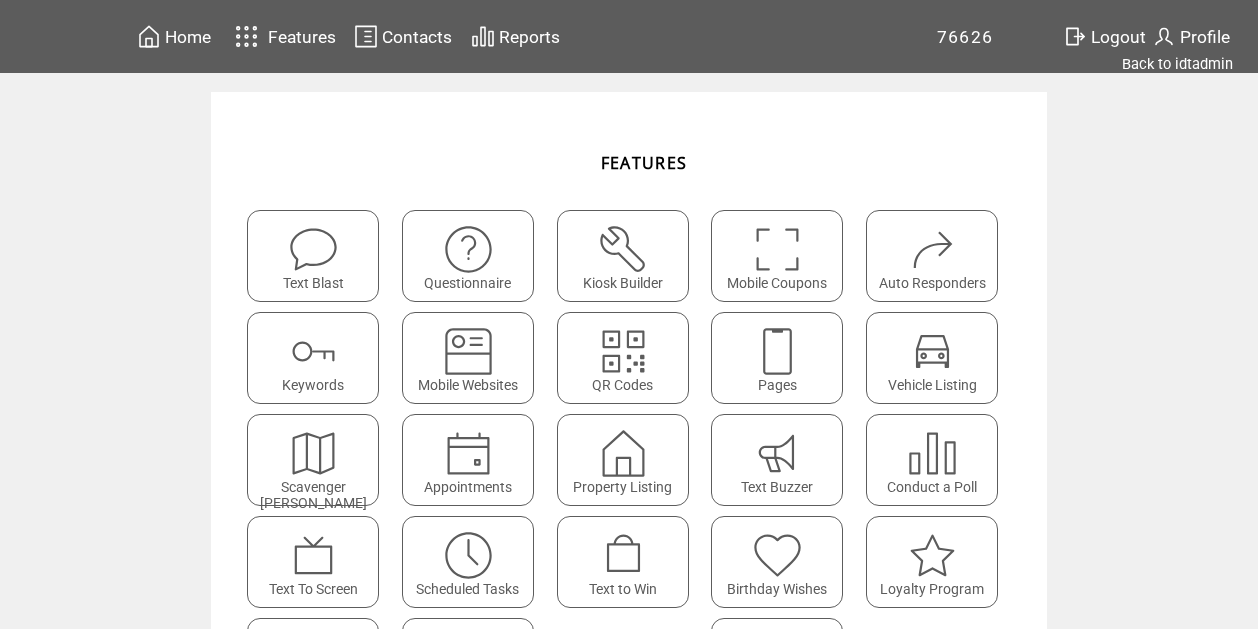 scroll, scrollTop: 0, scrollLeft: 0, axis: both 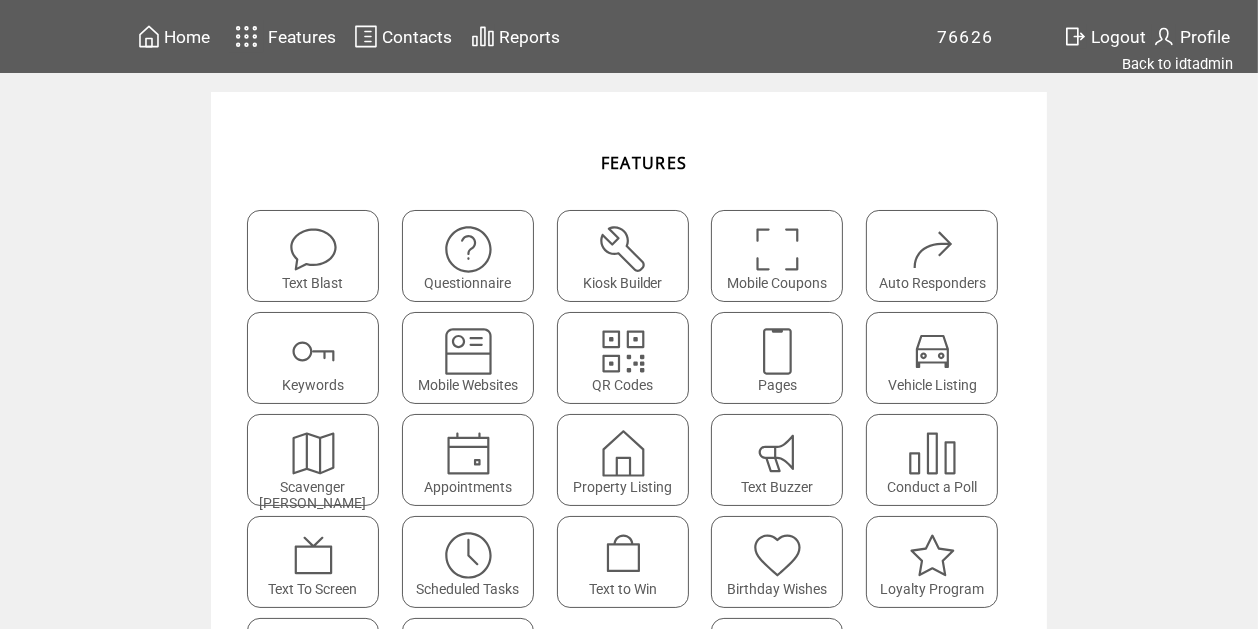 click at bounding box center [777, 351] 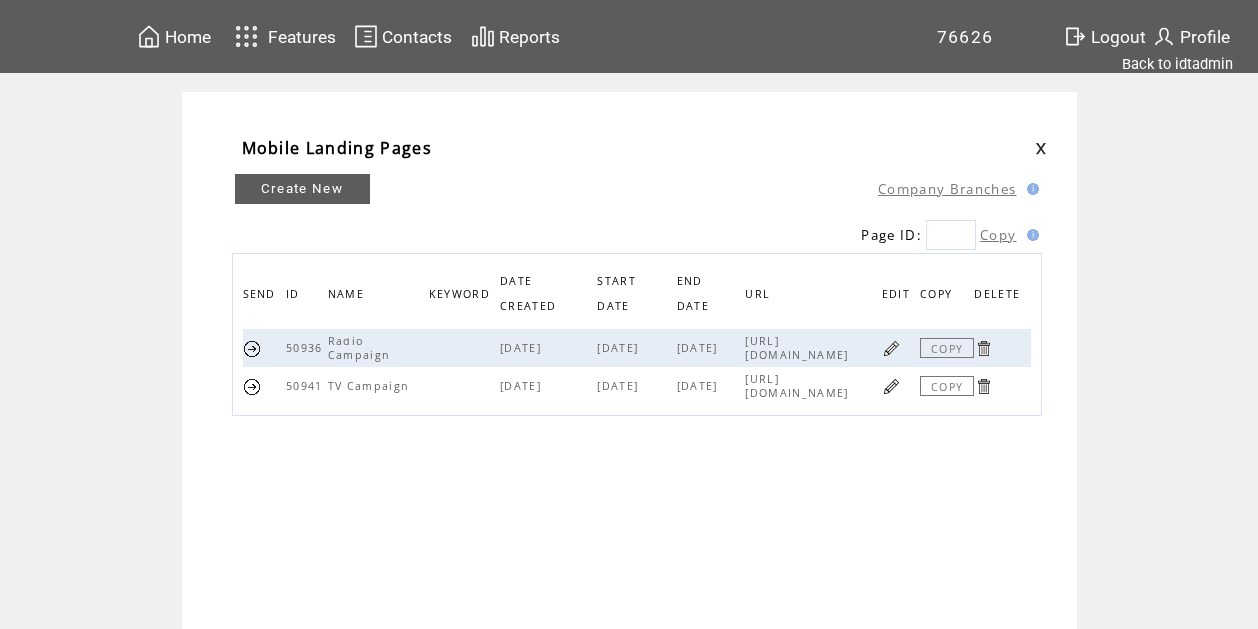 scroll, scrollTop: 0, scrollLeft: 0, axis: both 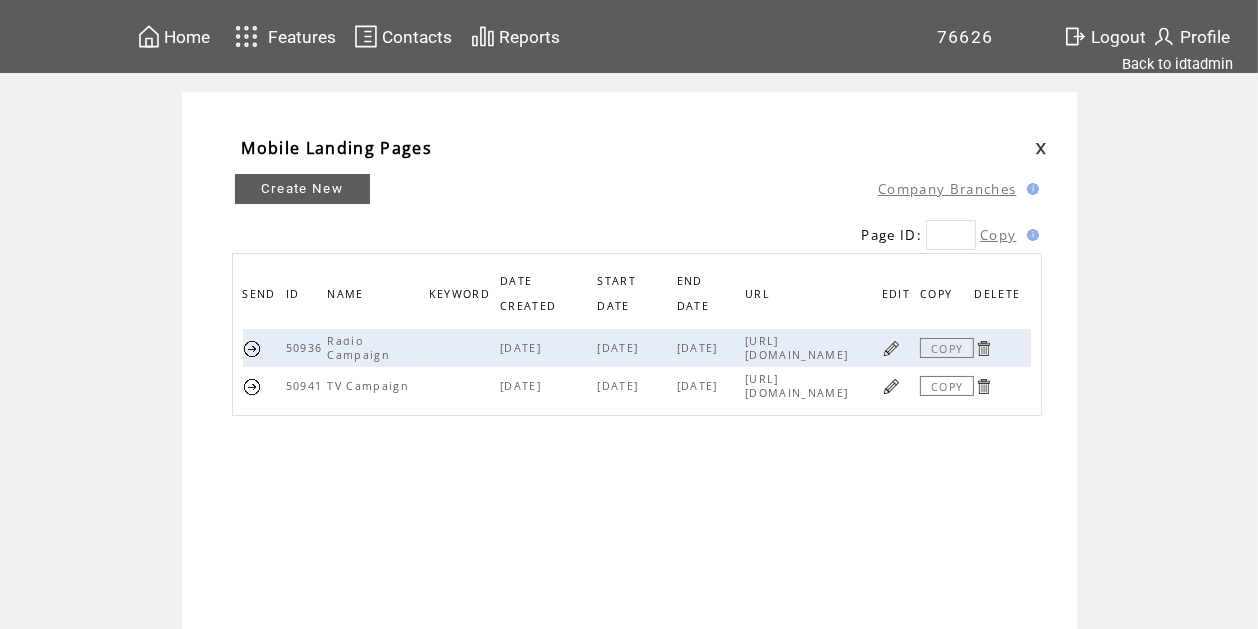 drag, startPoint x: 845, startPoint y: 392, endPoint x: 717, endPoint y: 382, distance: 128.39003 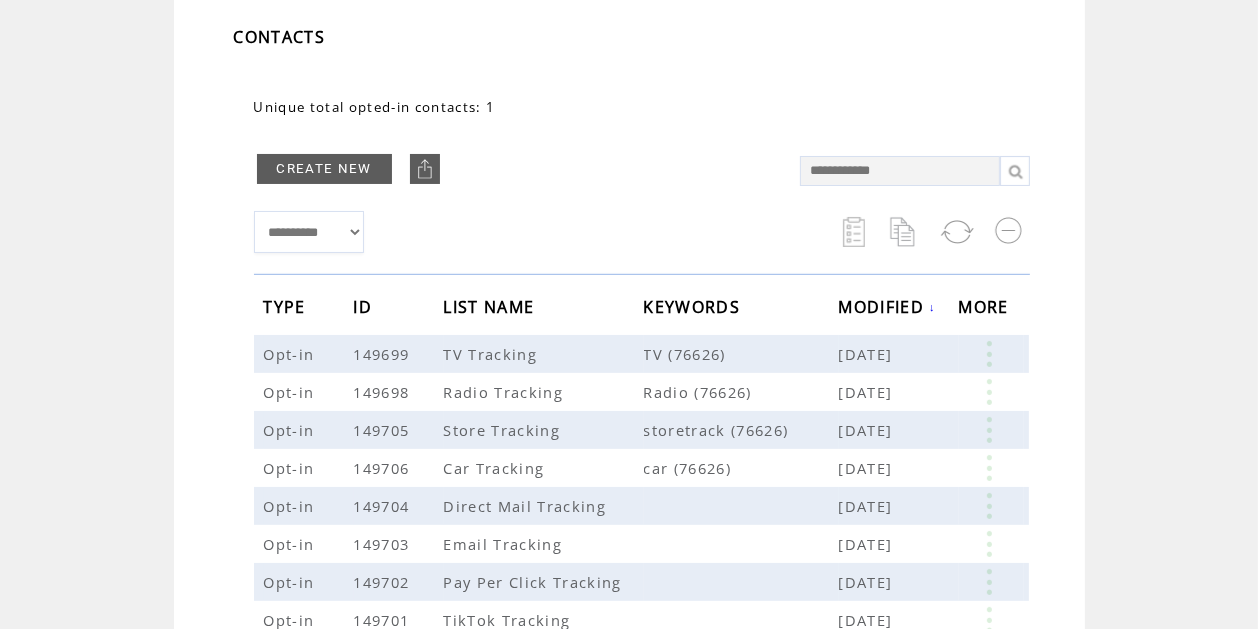 scroll, scrollTop: 136, scrollLeft: 0, axis: vertical 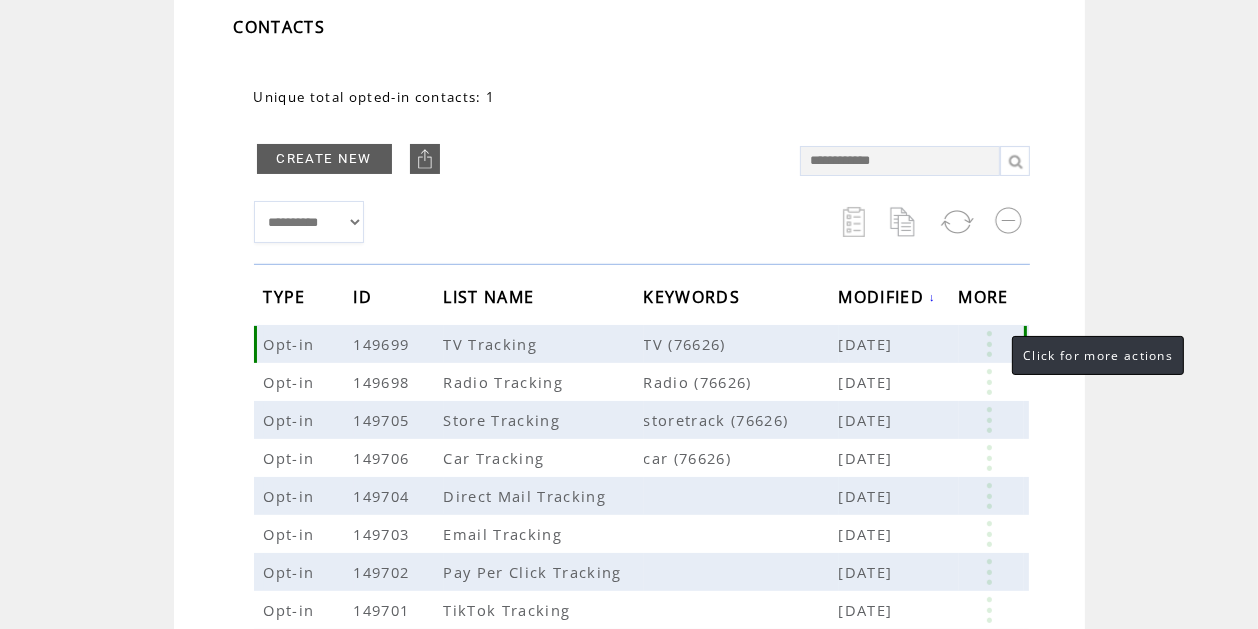 click at bounding box center (989, 344) 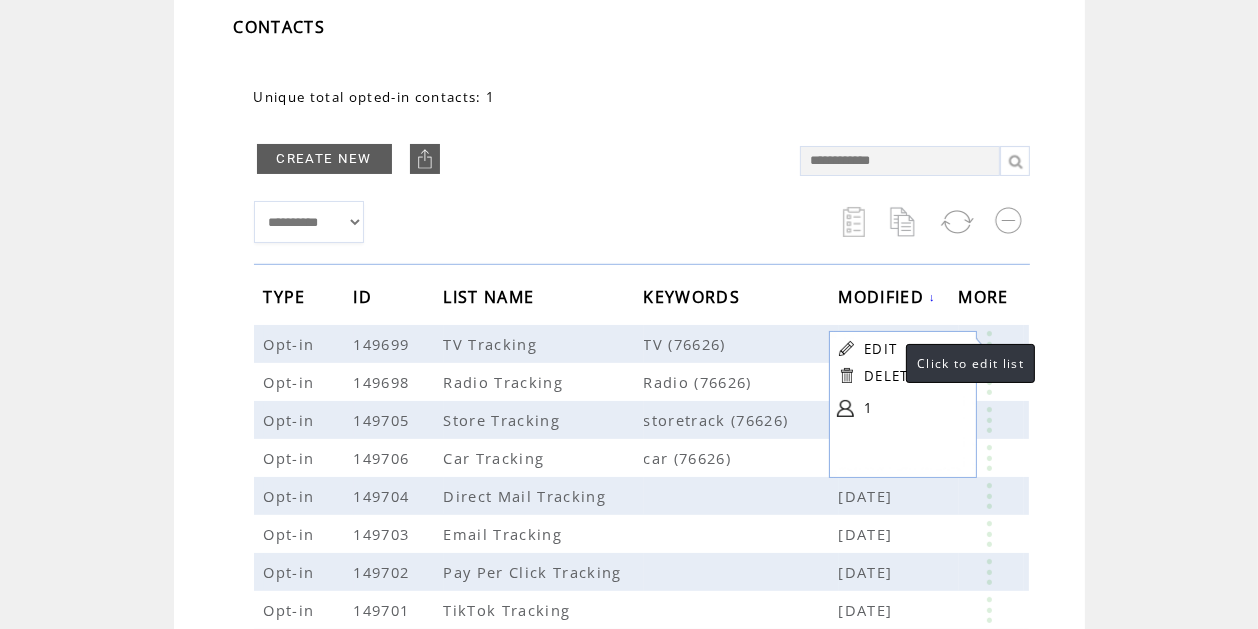 click on "EDIT" at bounding box center [880, 349] 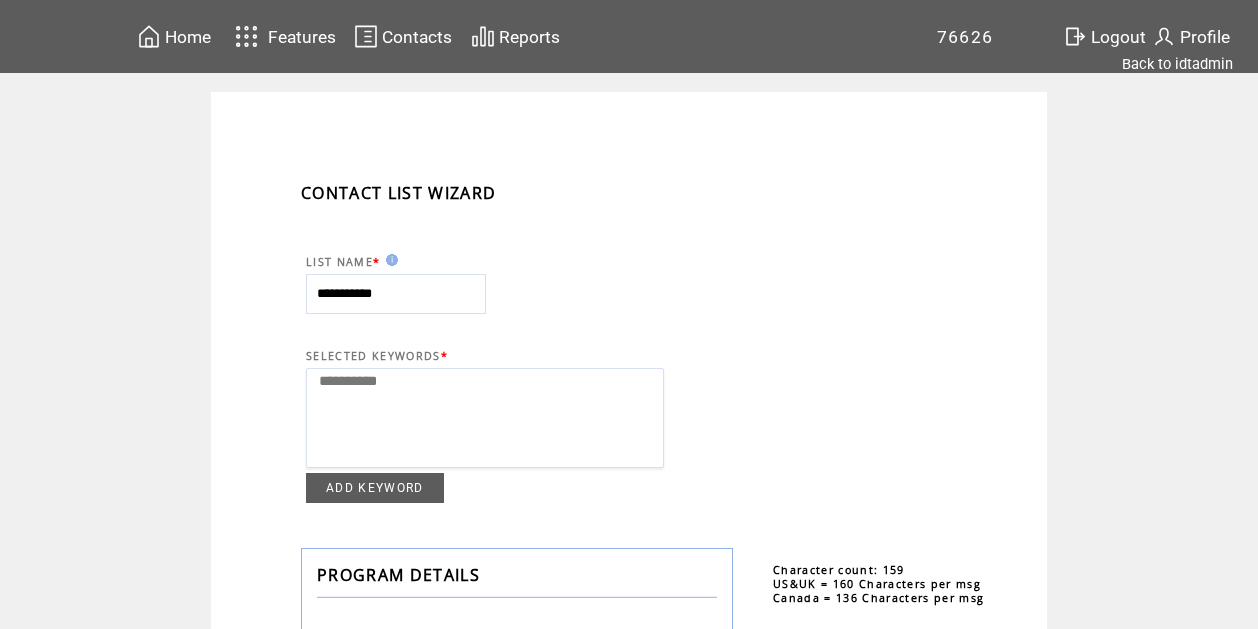 select 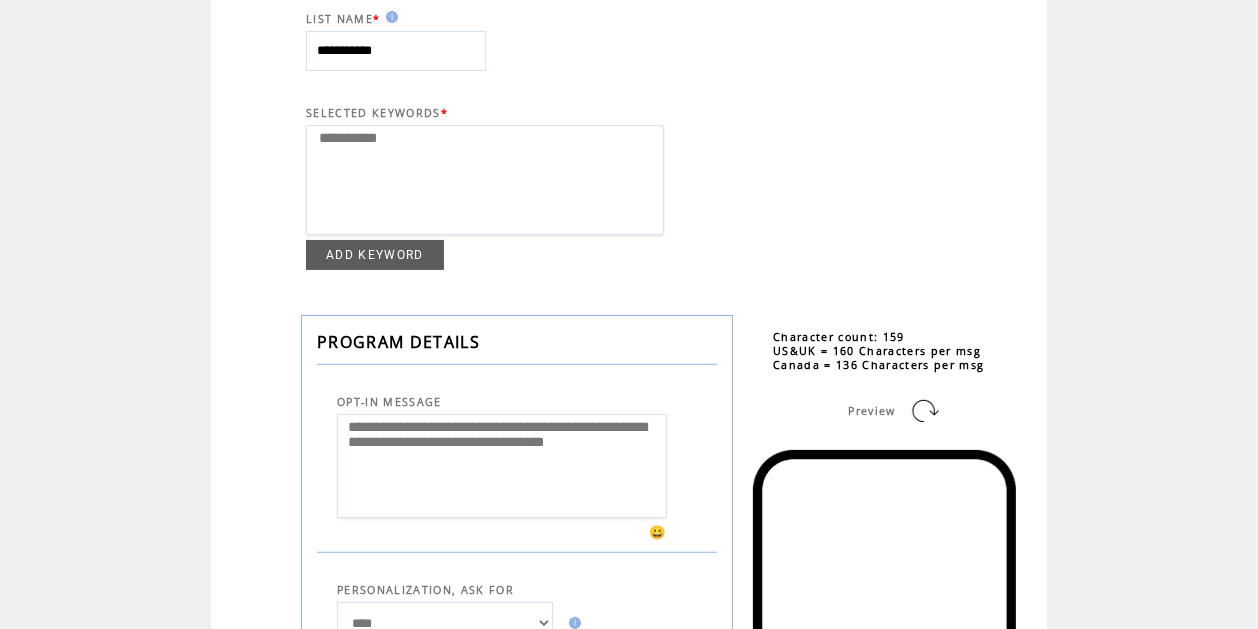 scroll, scrollTop: 249, scrollLeft: 0, axis: vertical 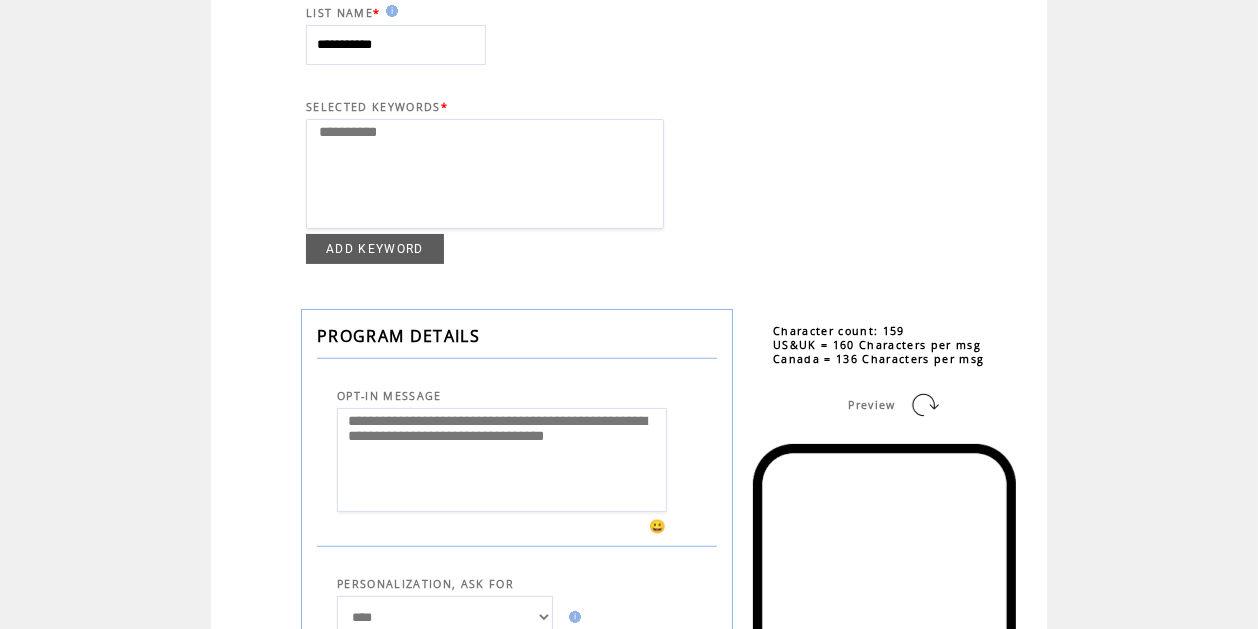 drag, startPoint x: 470, startPoint y: 447, endPoint x: 596, endPoint y: 486, distance: 131.89769 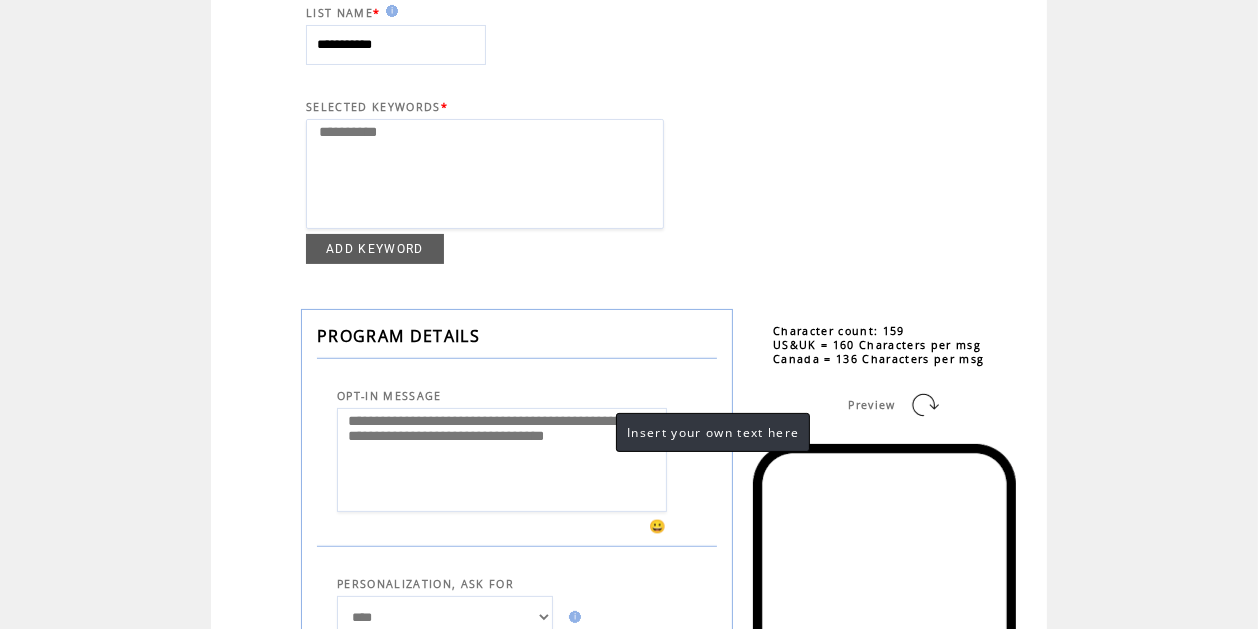 paste on "*" 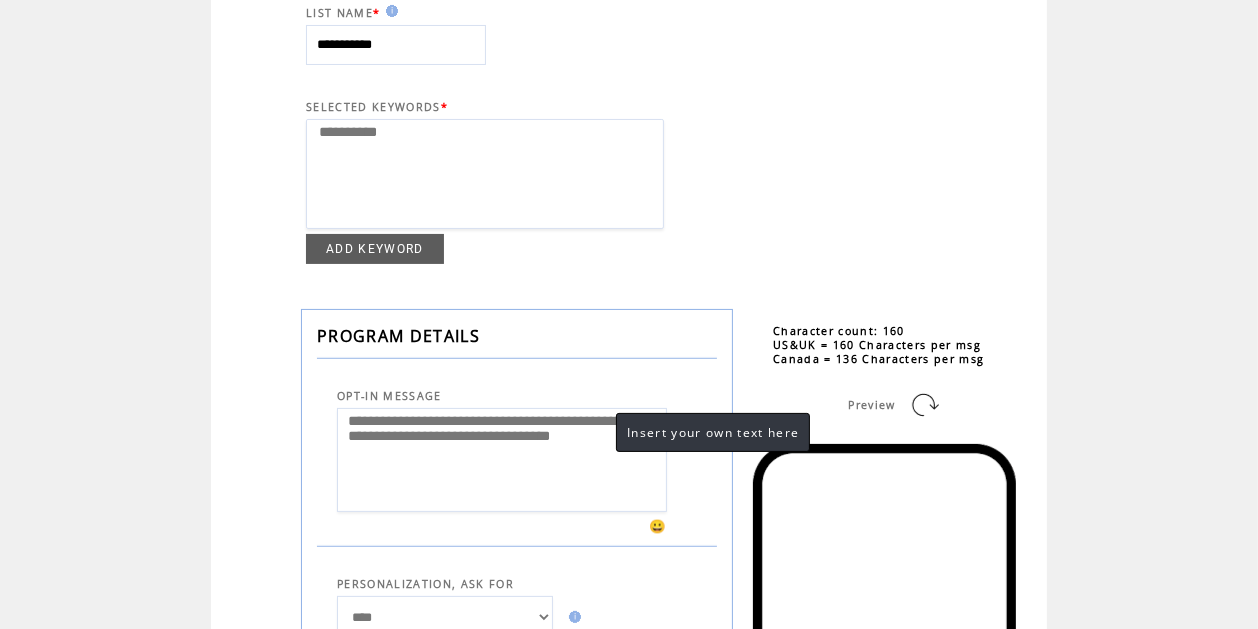 click on "**********" at bounding box center (502, 460) 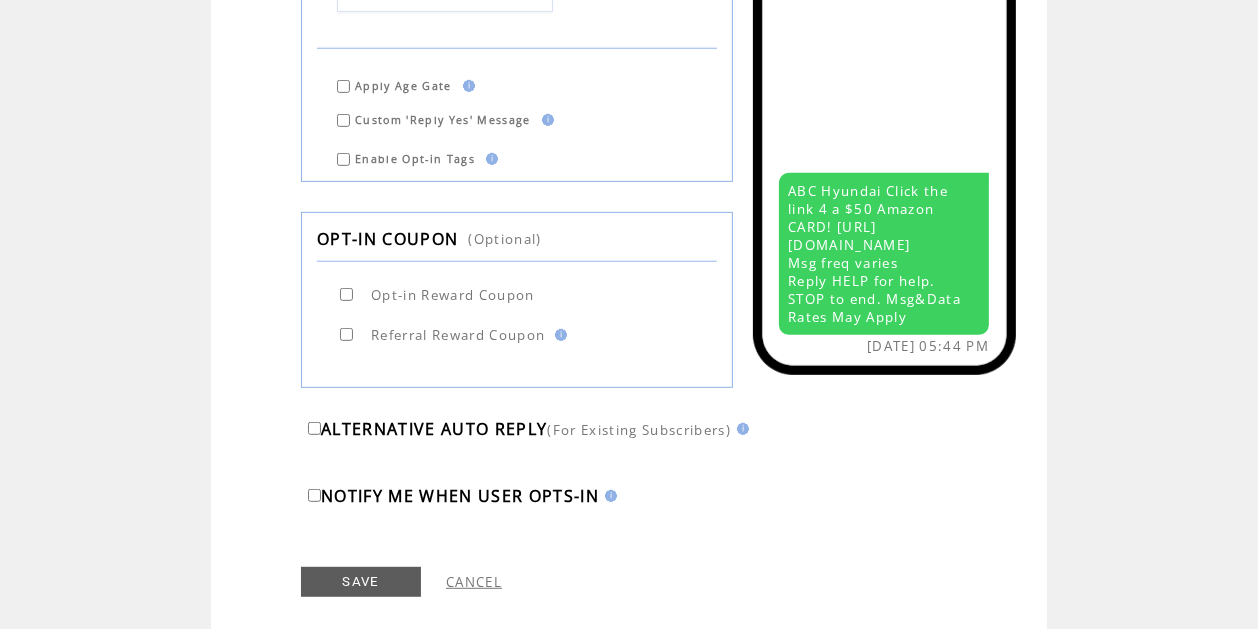 scroll, scrollTop: 905, scrollLeft: 0, axis: vertical 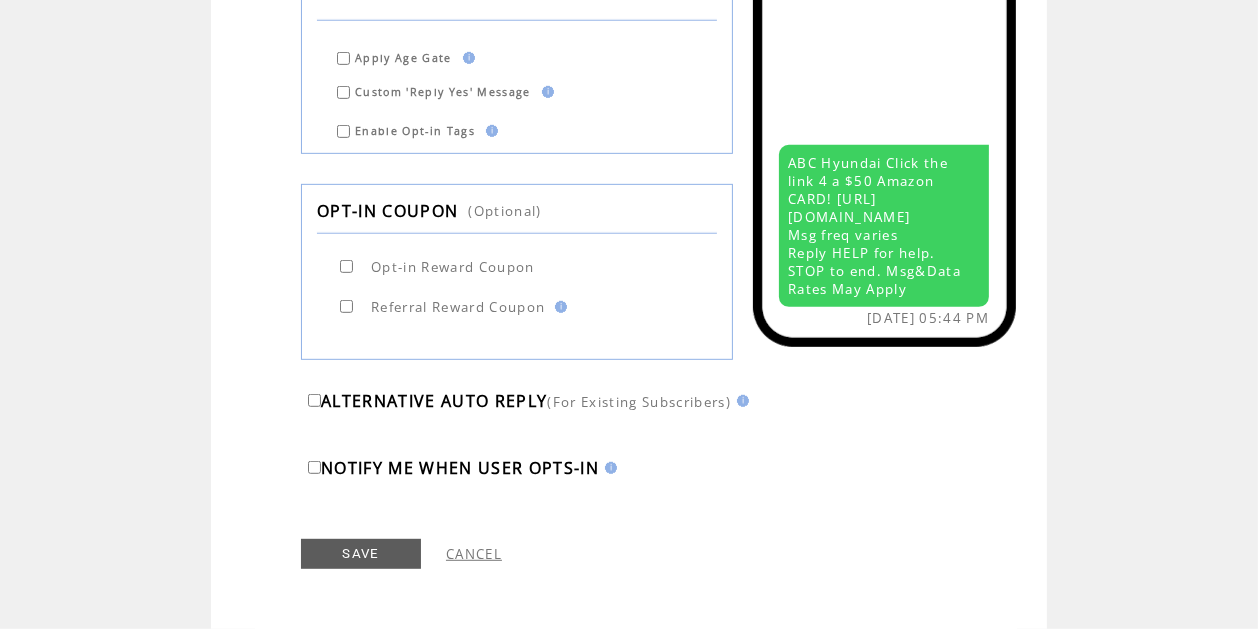 type on "**********" 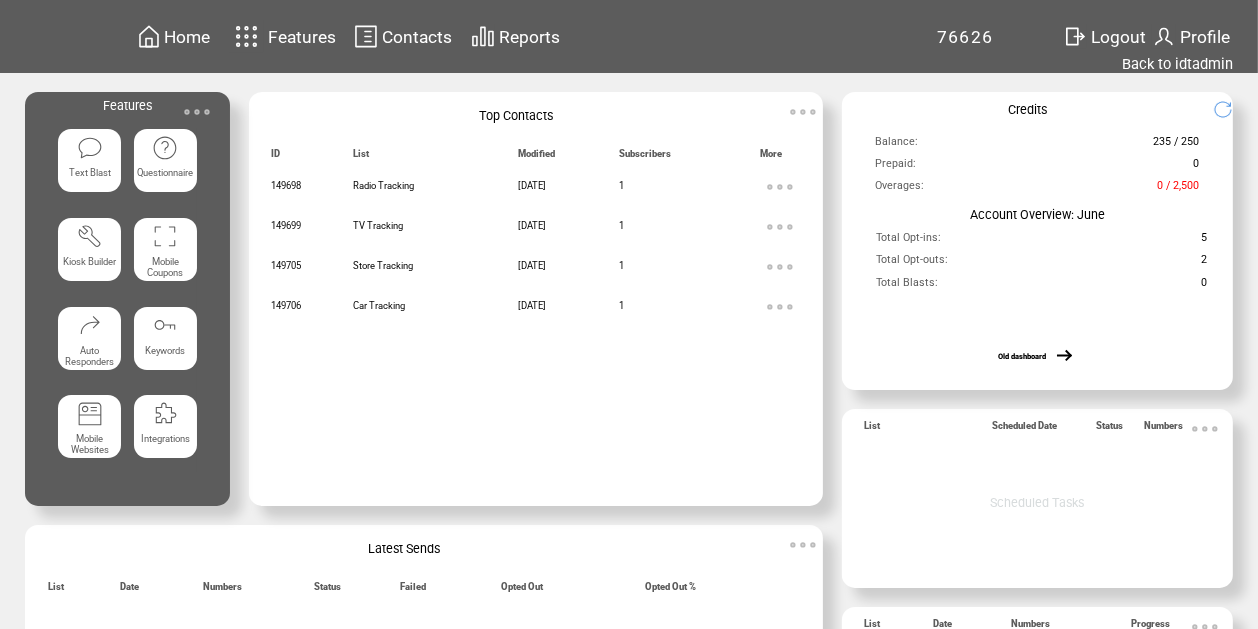 scroll, scrollTop: 0, scrollLeft: 0, axis: both 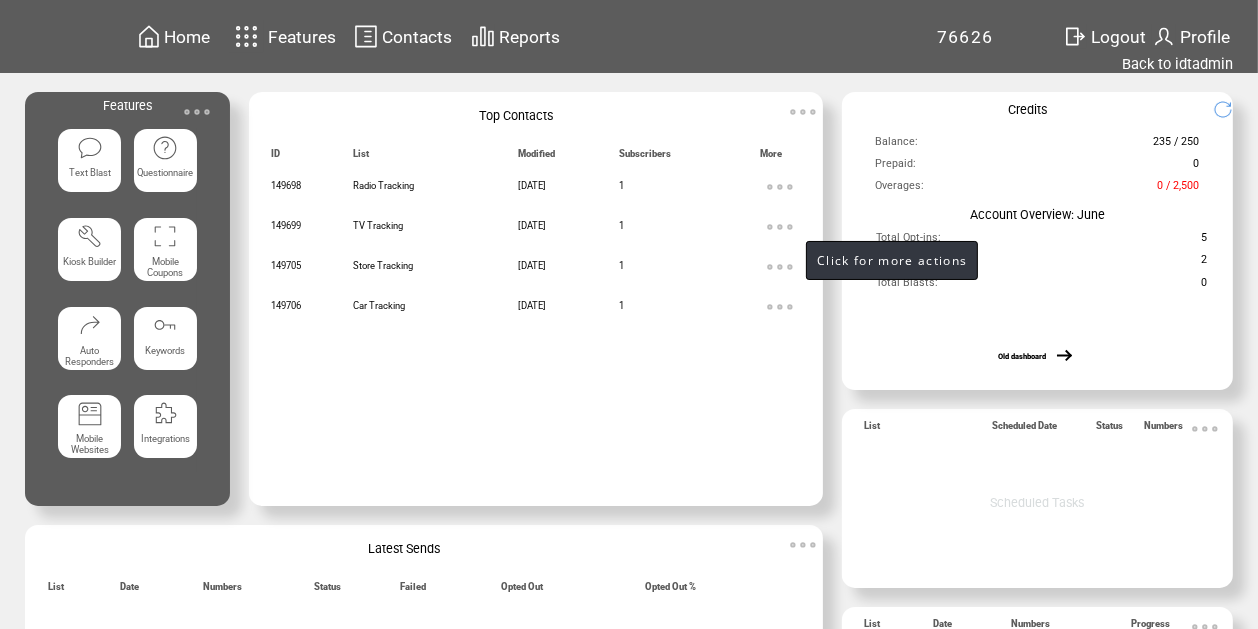 click at bounding box center (780, 227) 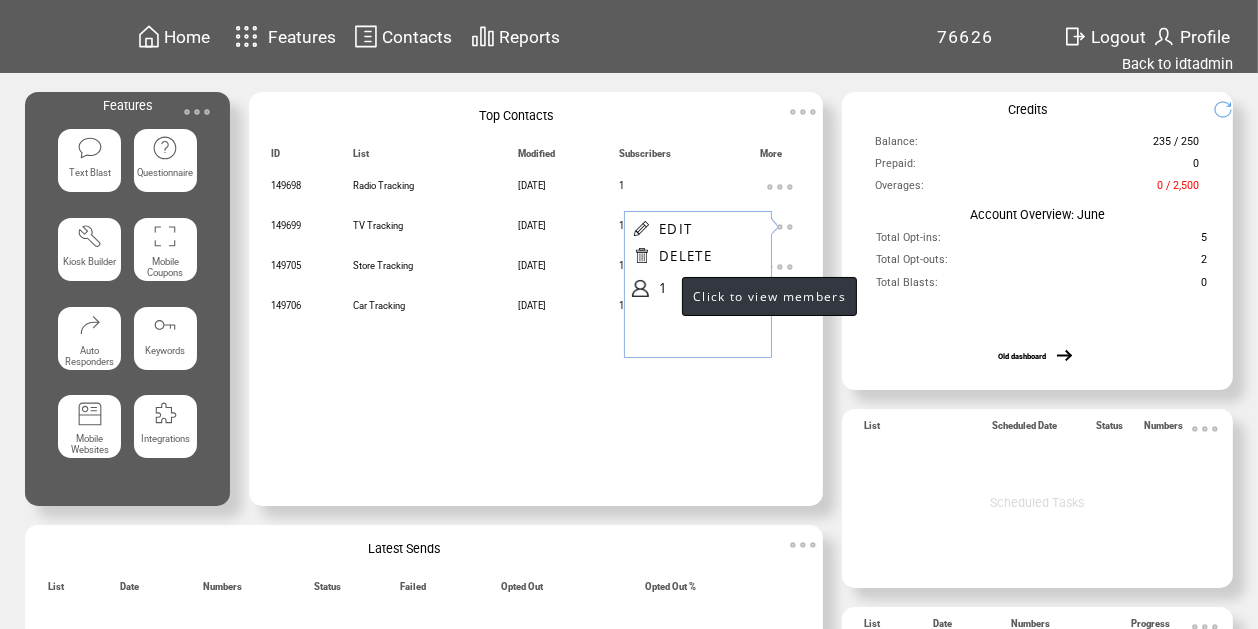 click on "1" at bounding box center (709, 288) 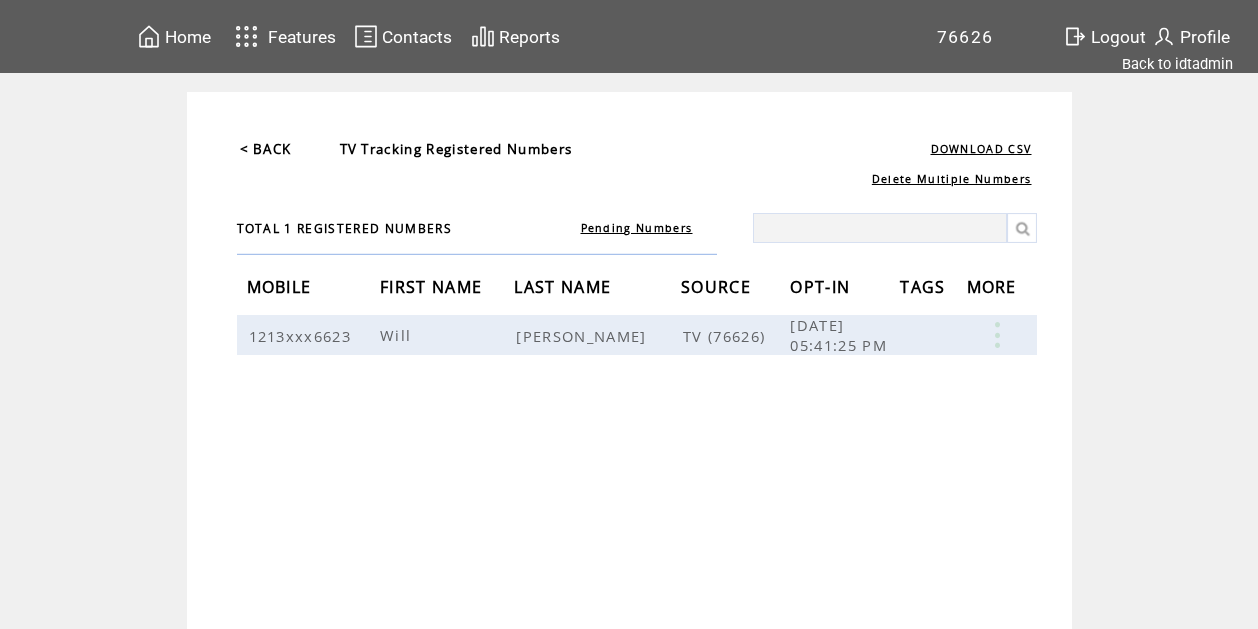 scroll, scrollTop: 0, scrollLeft: 0, axis: both 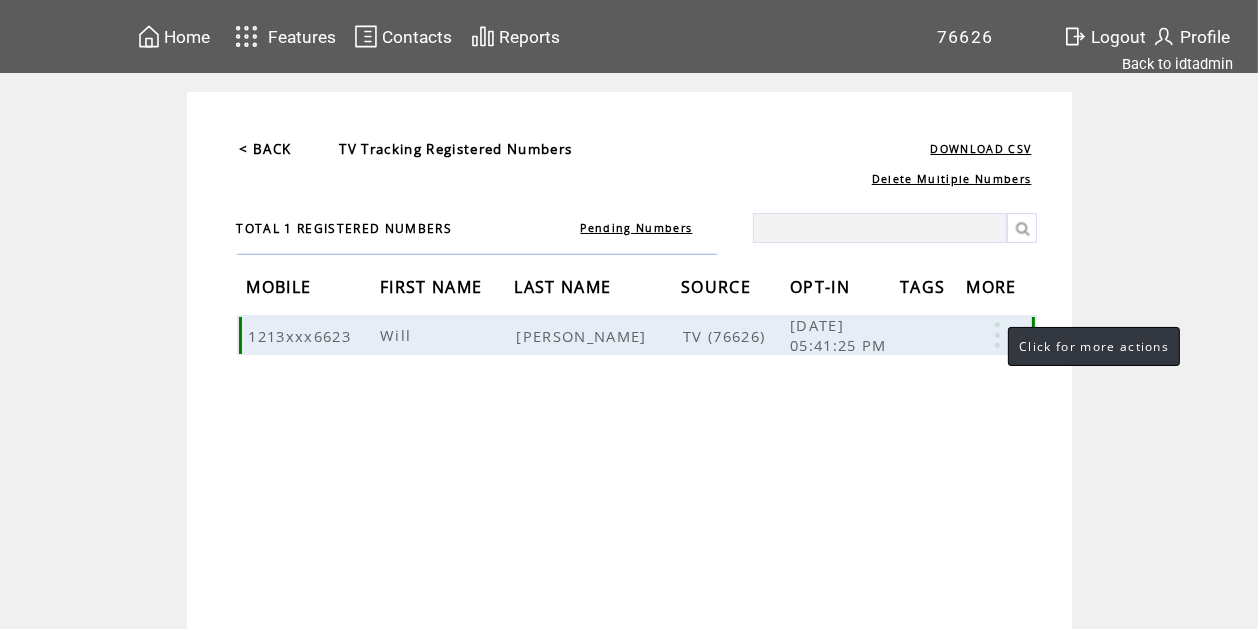 click at bounding box center (997, 335) 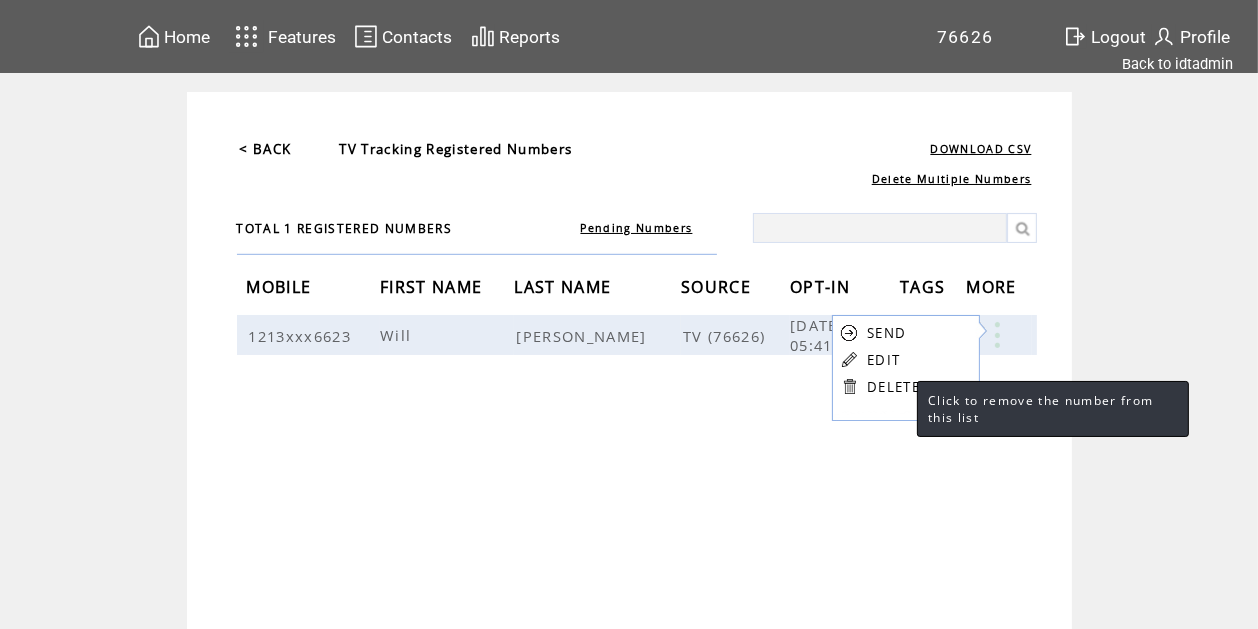 click on "DELETE" at bounding box center (893, 387) 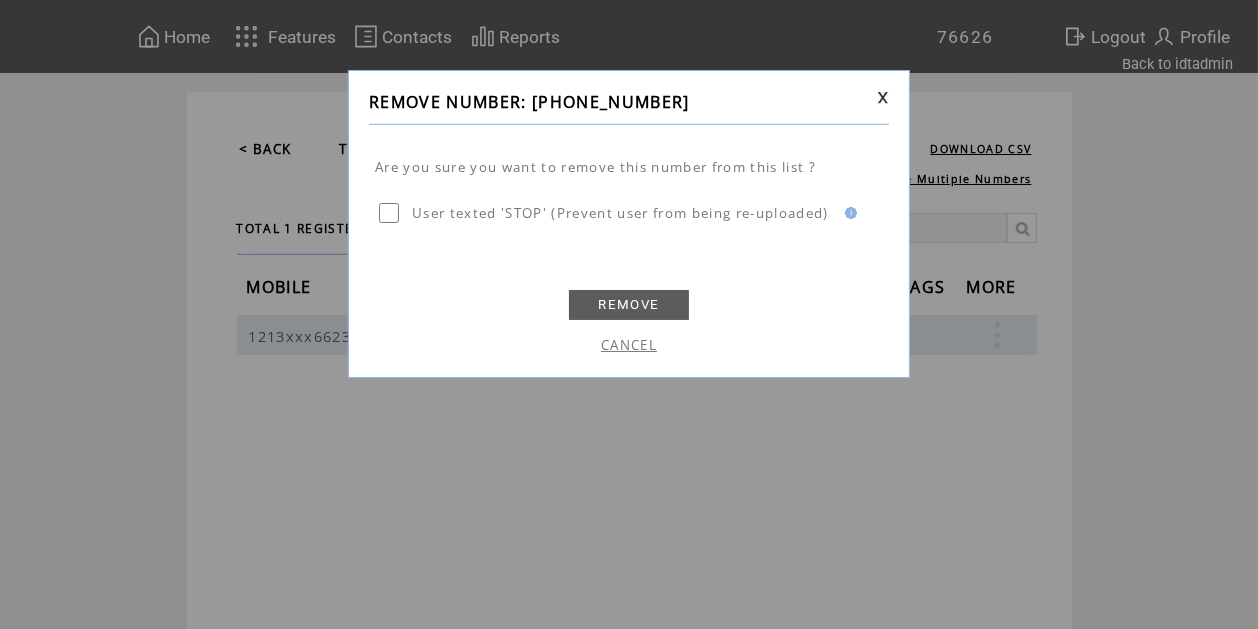 click on "REMOVE" at bounding box center [629, 305] 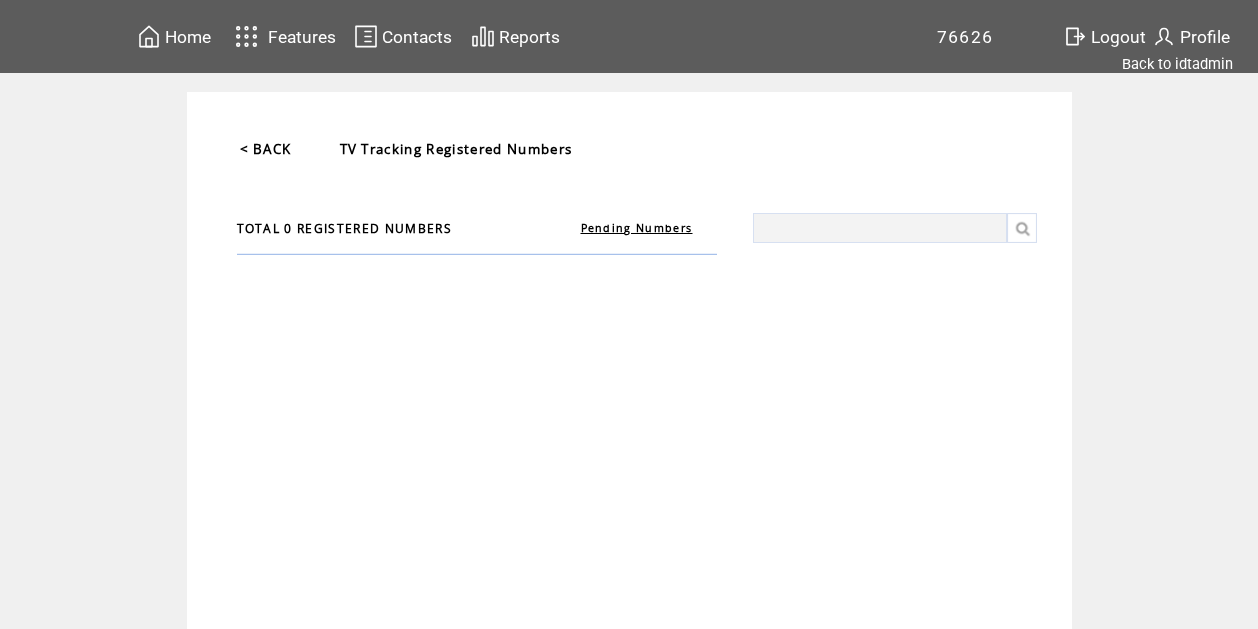 scroll, scrollTop: 0, scrollLeft: 0, axis: both 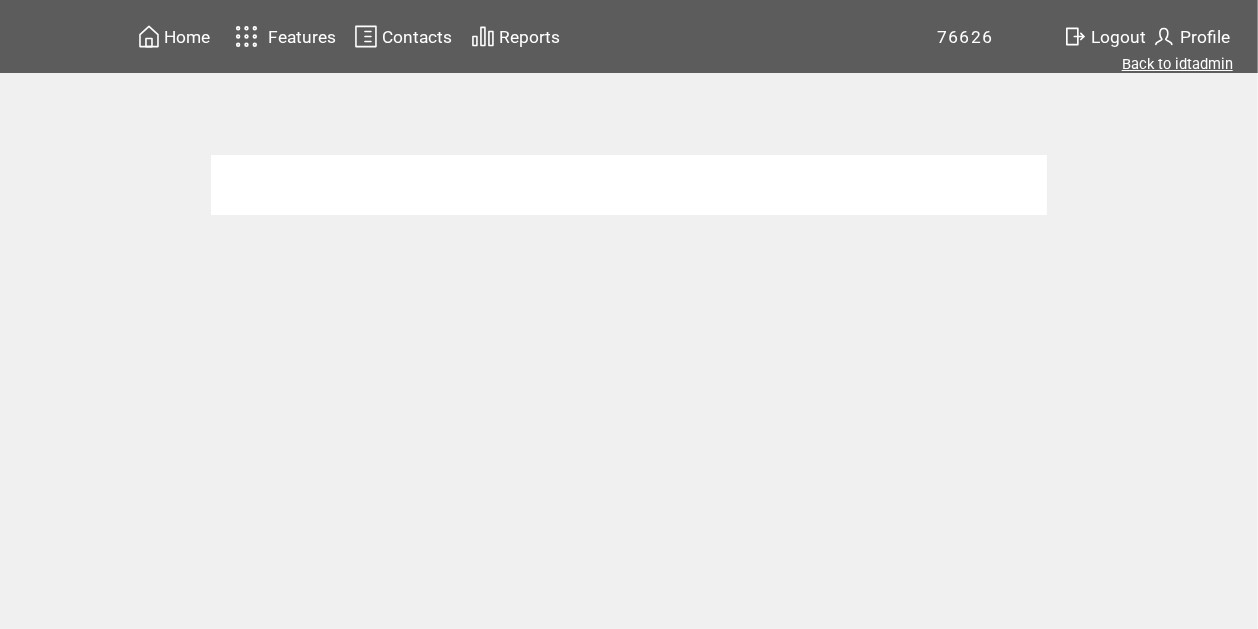 click on "Back to idtadmin" at bounding box center (1177, 64) 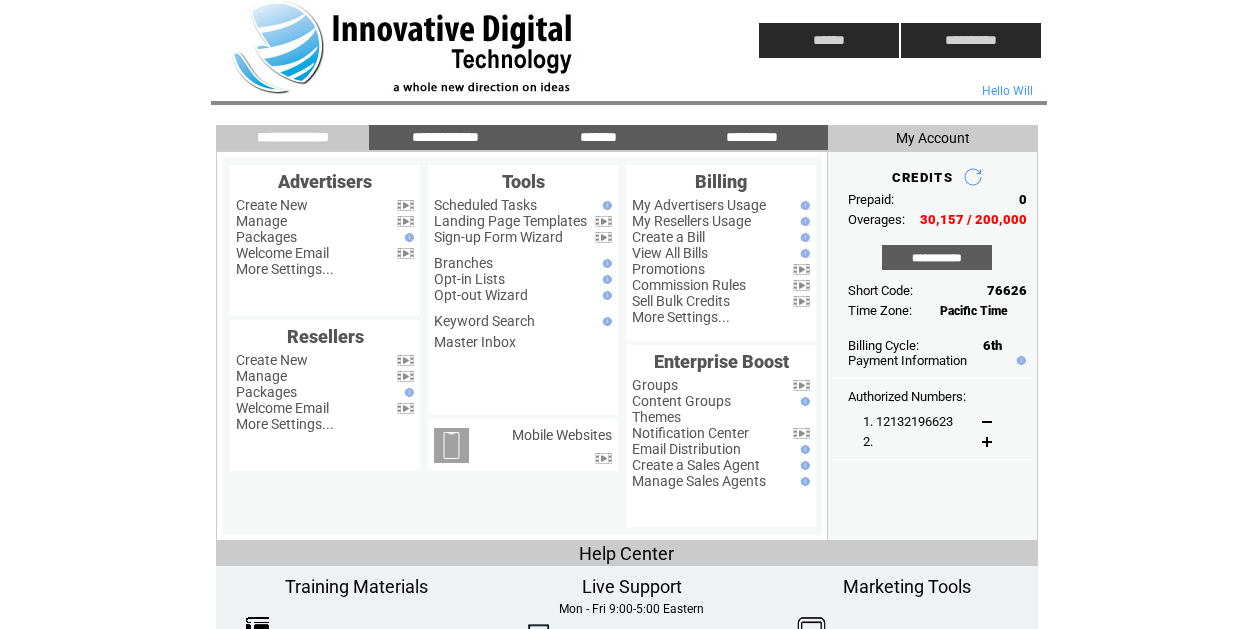 scroll, scrollTop: 0, scrollLeft: 0, axis: both 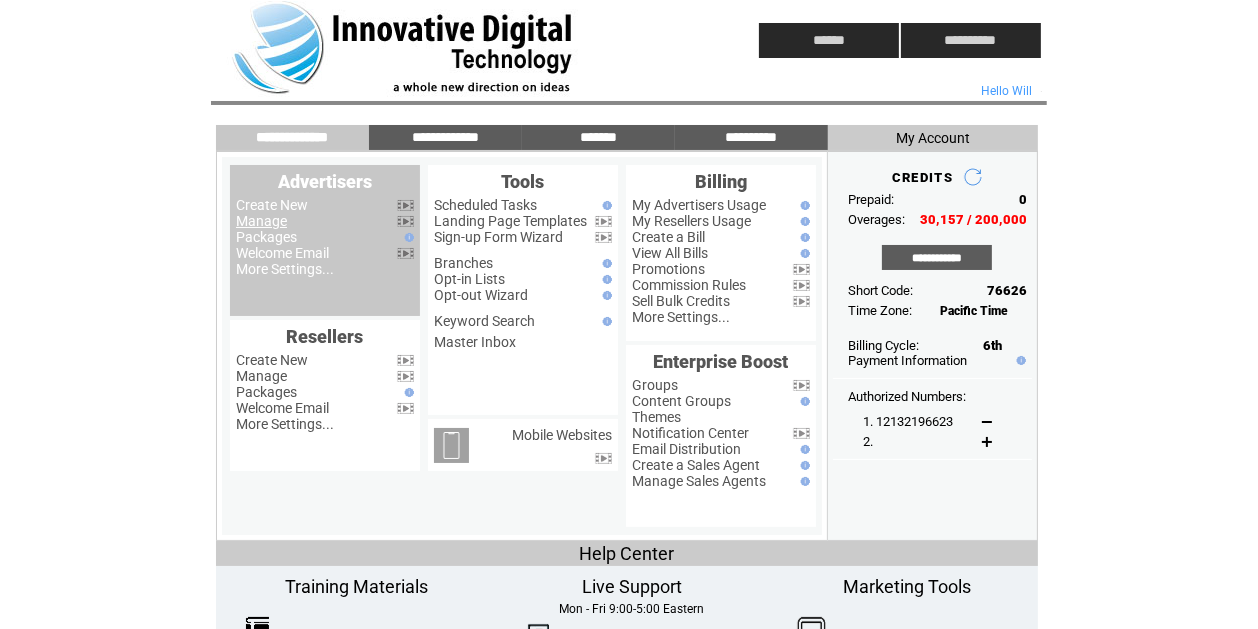click on "Manage" at bounding box center [261, 221] 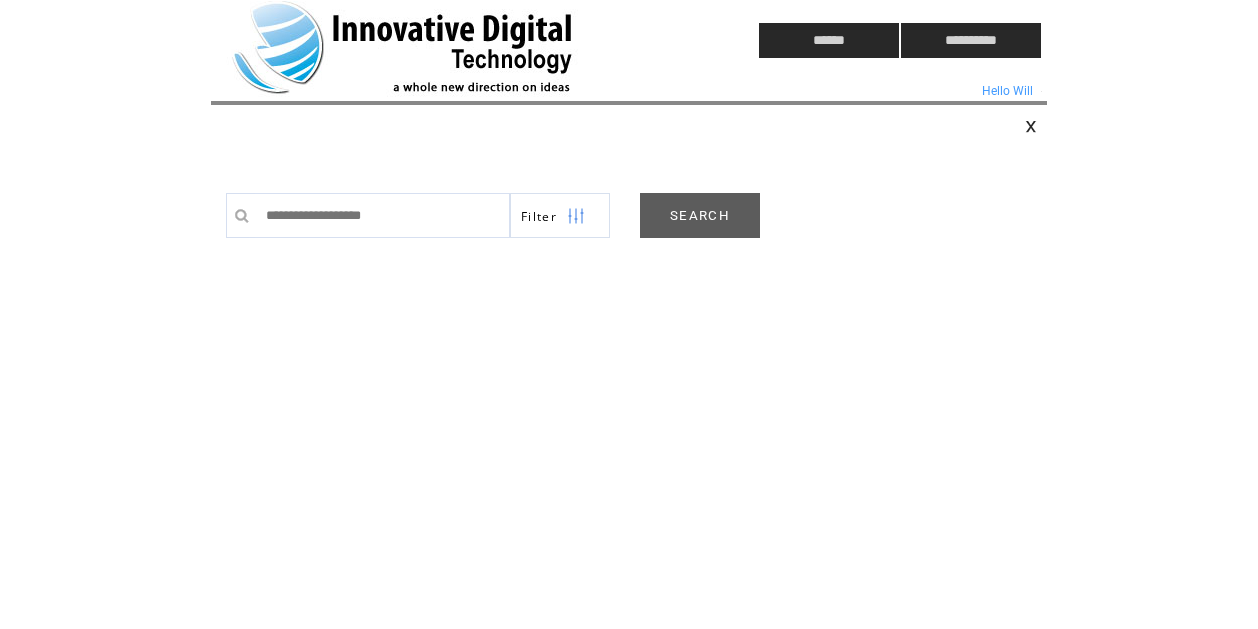 scroll, scrollTop: 0, scrollLeft: 0, axis: both 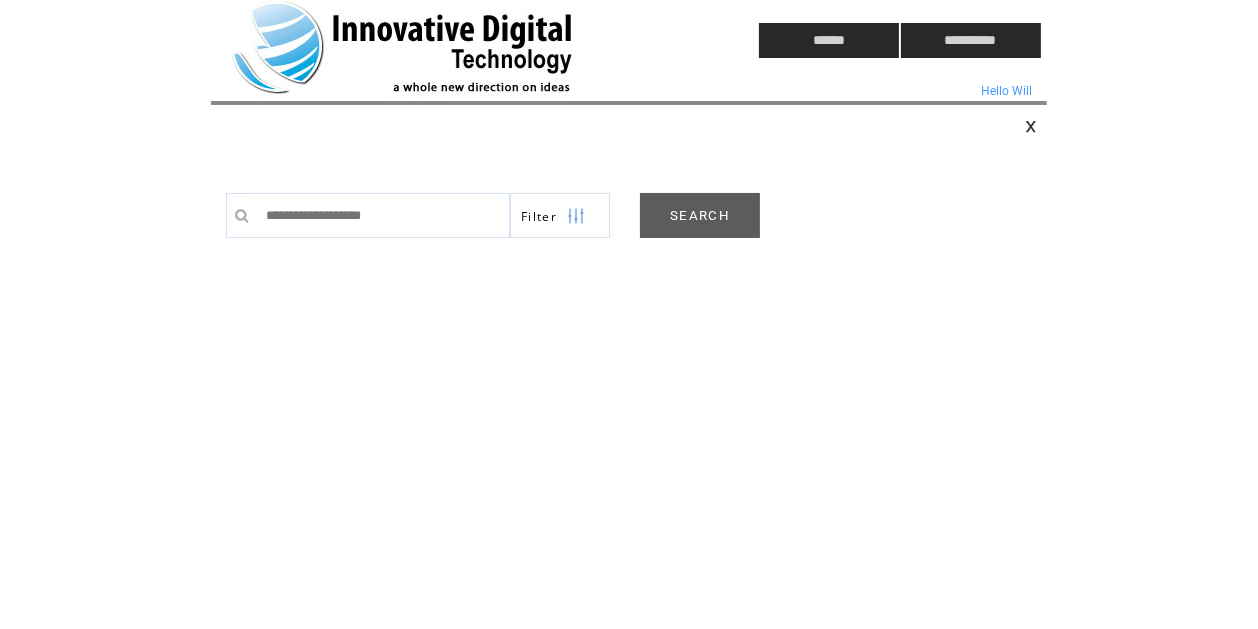 click on "SEARCH" at bounding box center (700, 215) 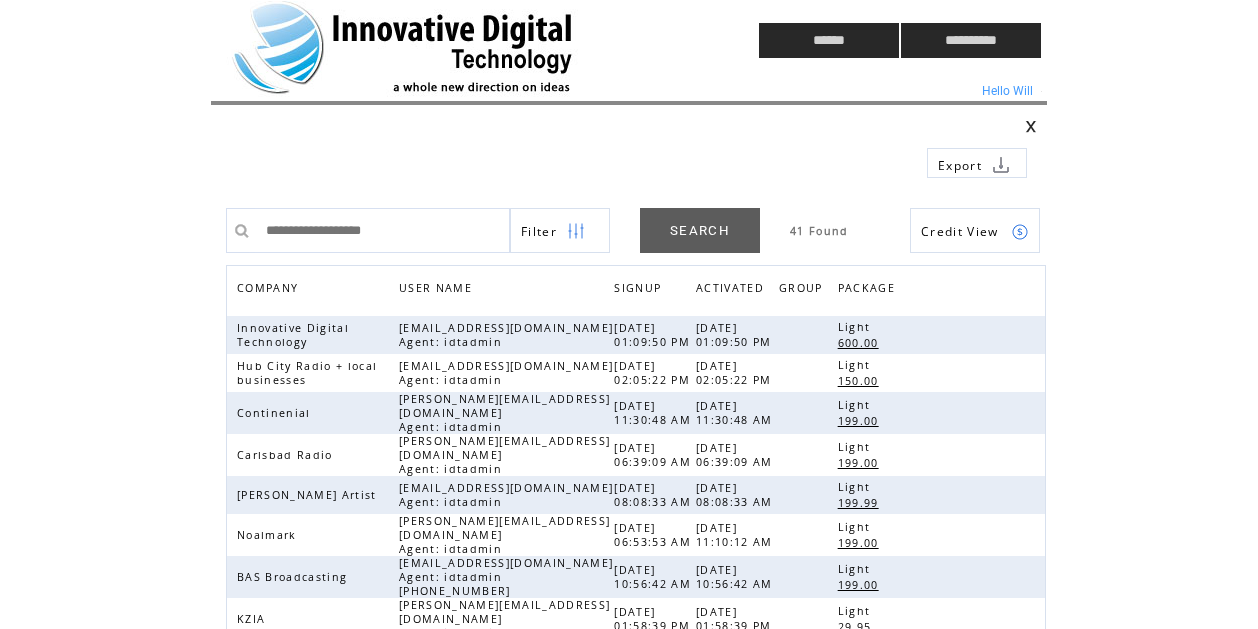 scroll, scrollTop: 0, scrollLeft: 0, axis: both 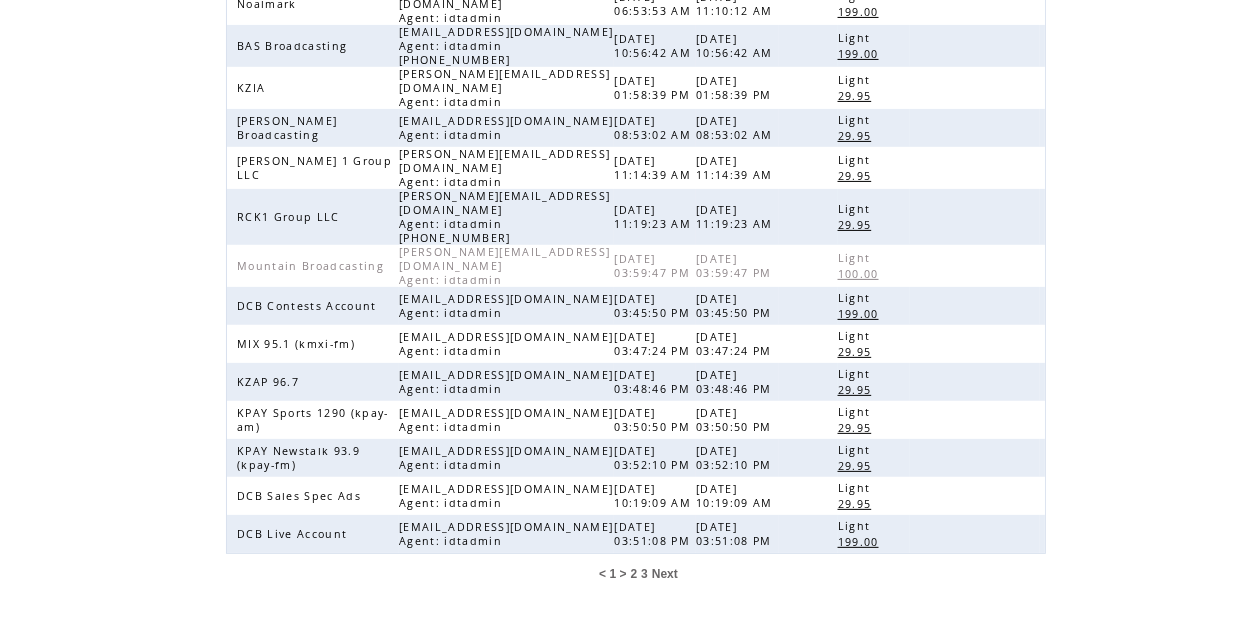 click on "3" at bounding box center [644, 574] 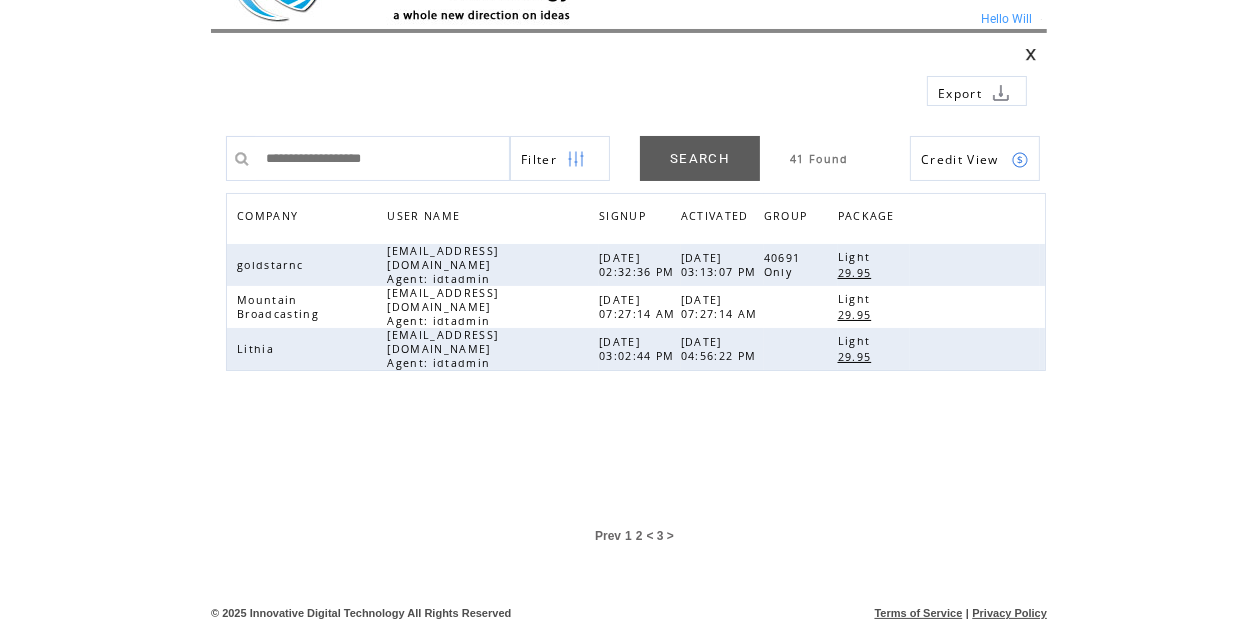 scroll, scrollTop: 72, scrollLeft: 0, axis: vertical 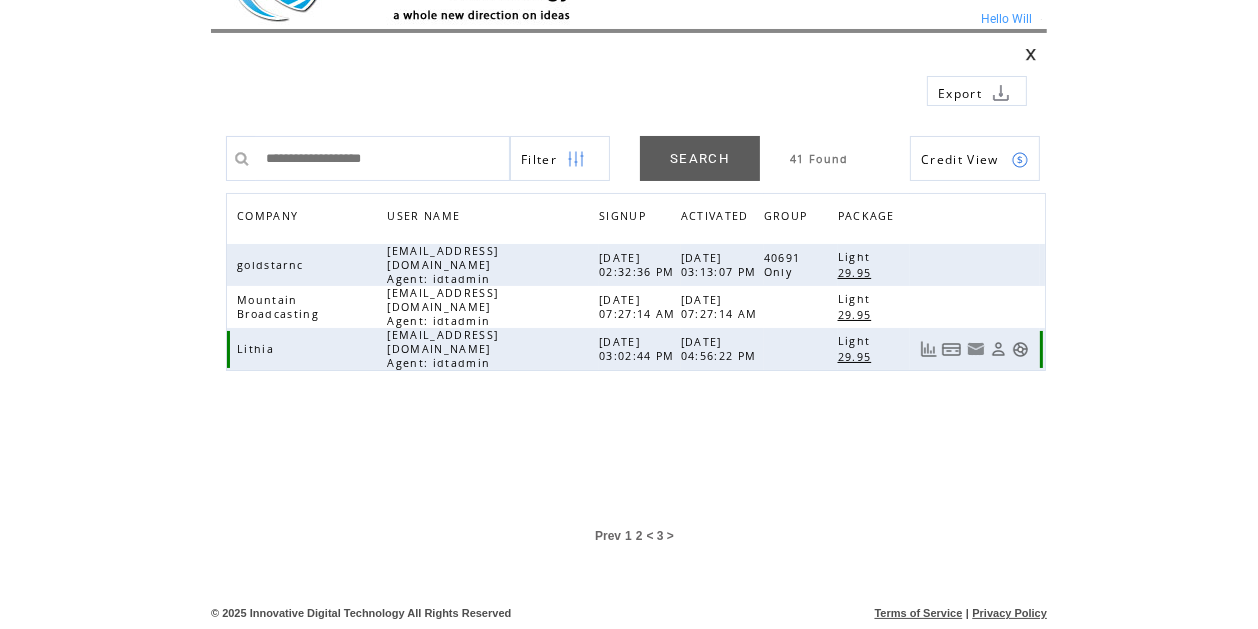click at bounding box center (998, 349) 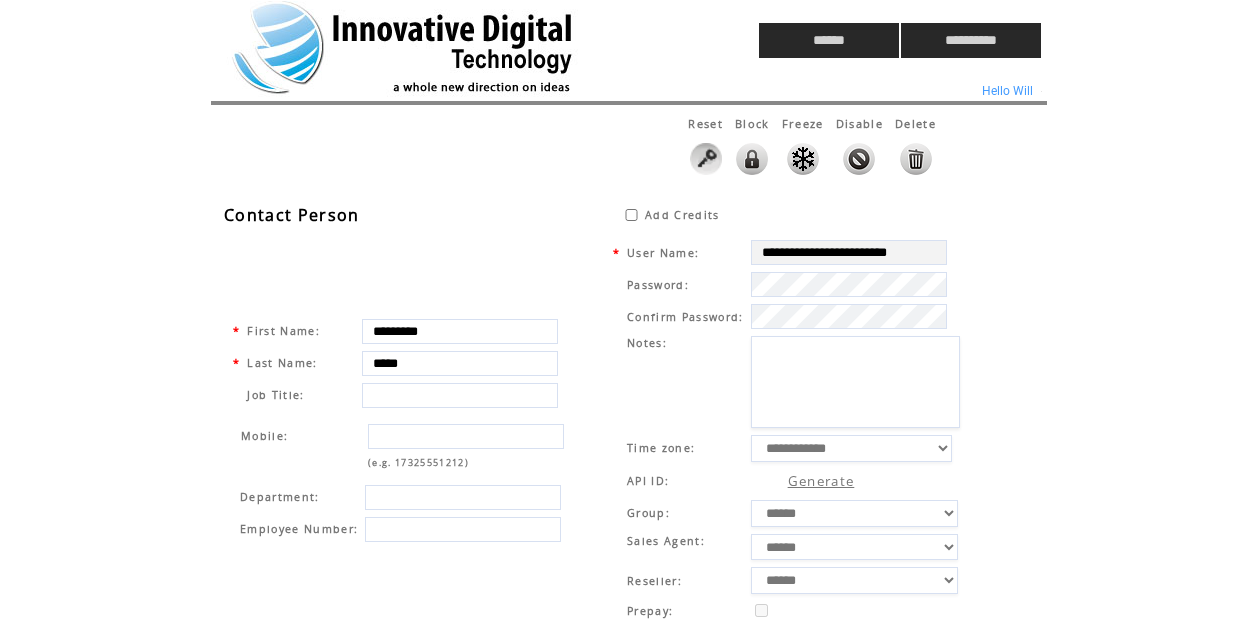 scroll, scrollTop: 0, scrollLeft: 0, axis: both 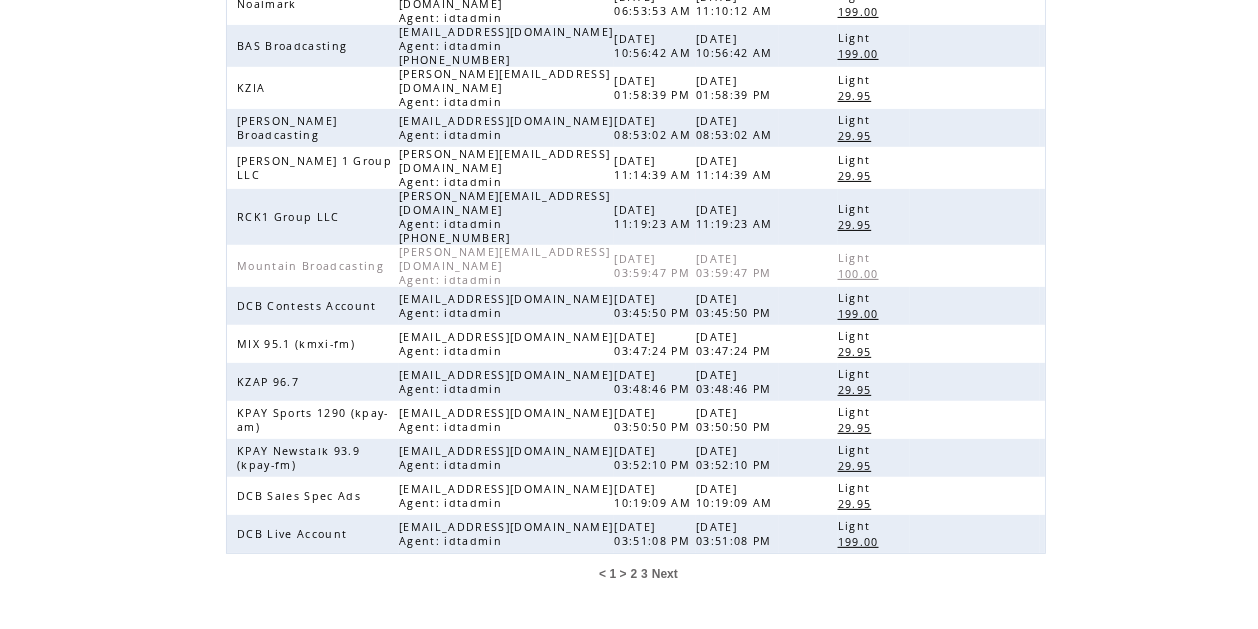 click on "3" at bounding box center (644, 574) 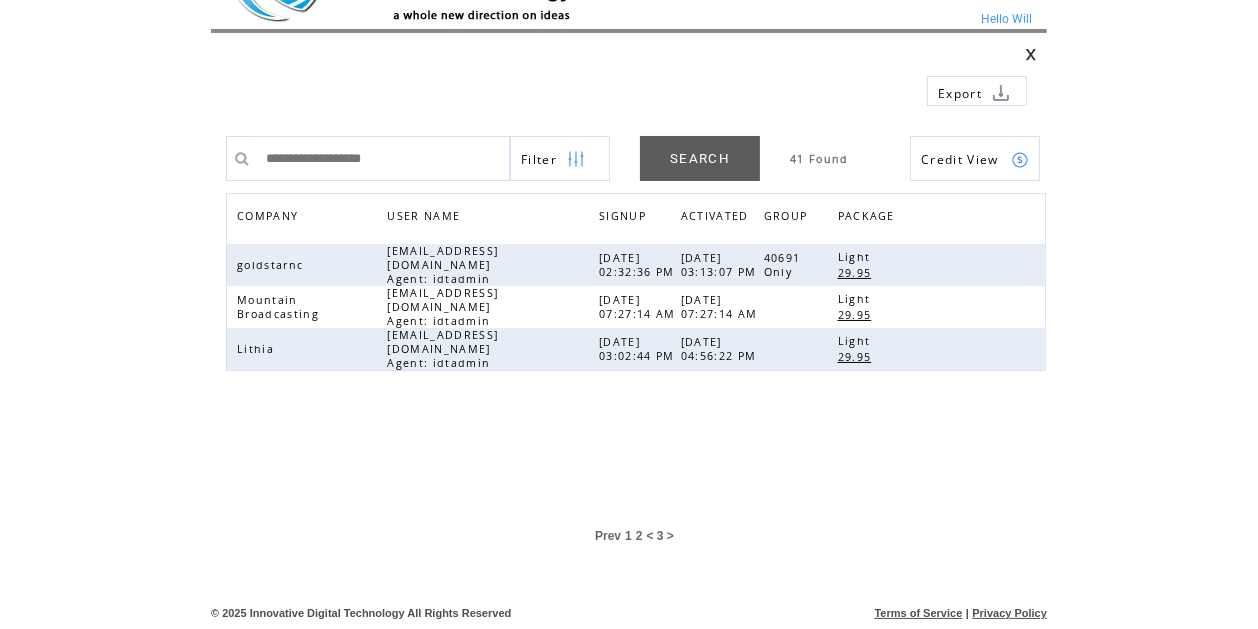 scroll, scrollTop: 72, scrollLeft: 0, axis: vertical 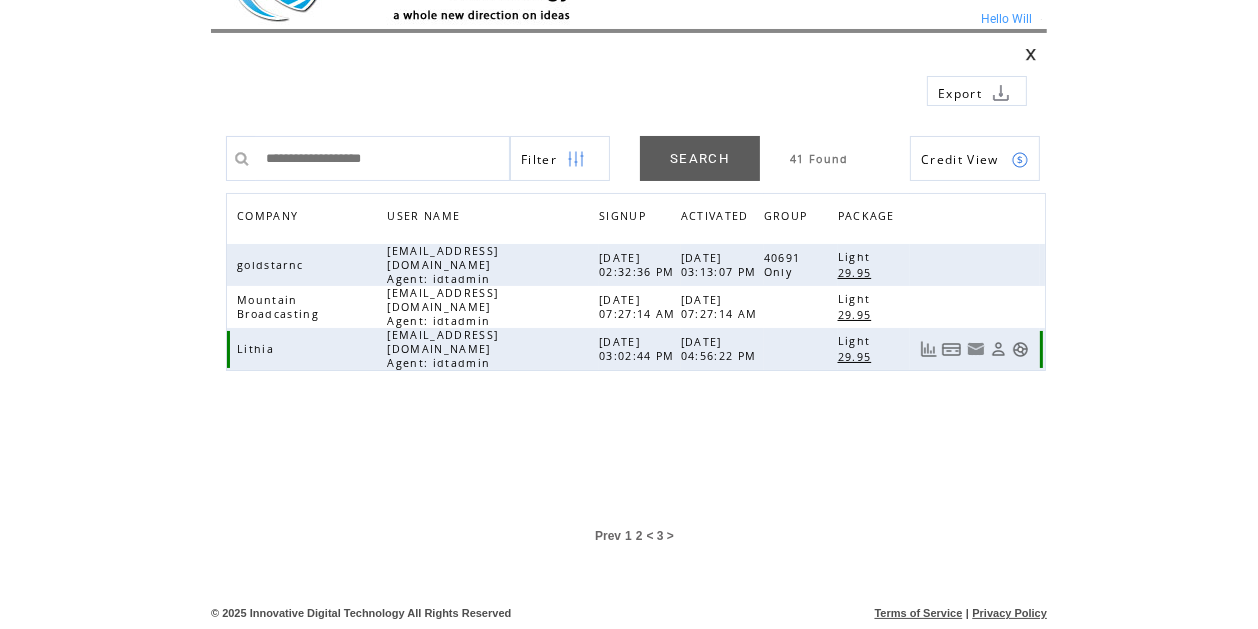 click at bounding box center (998, 349) 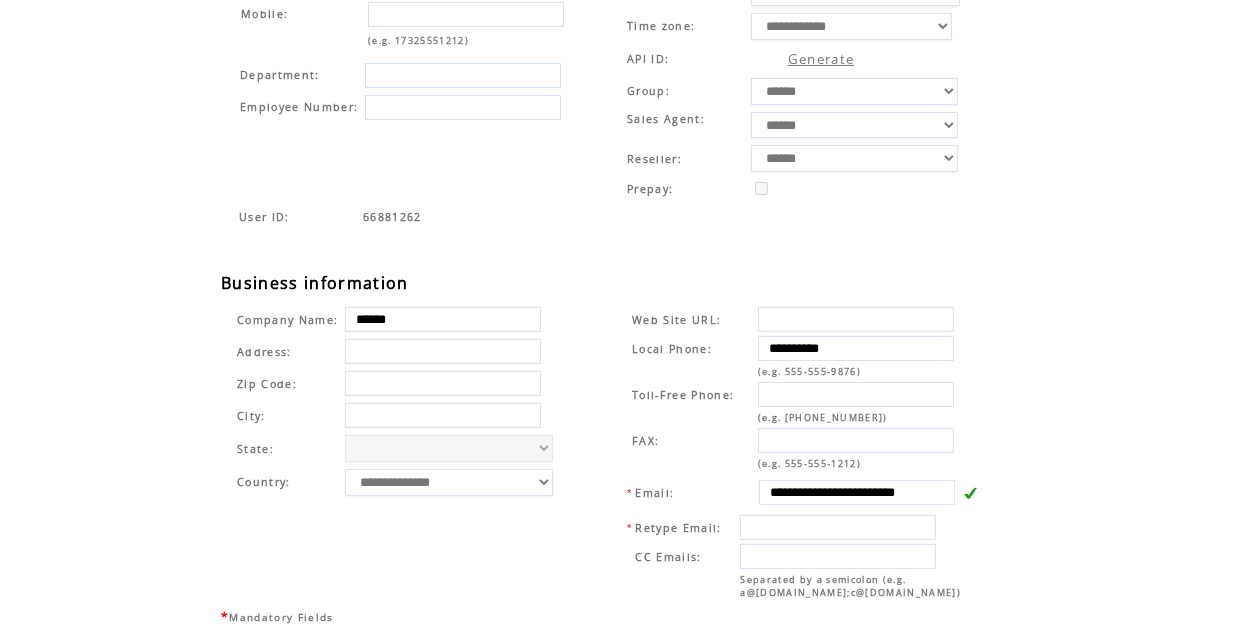 scroll, scrollTop: 559, scrollLeft: 0, axis: vertical 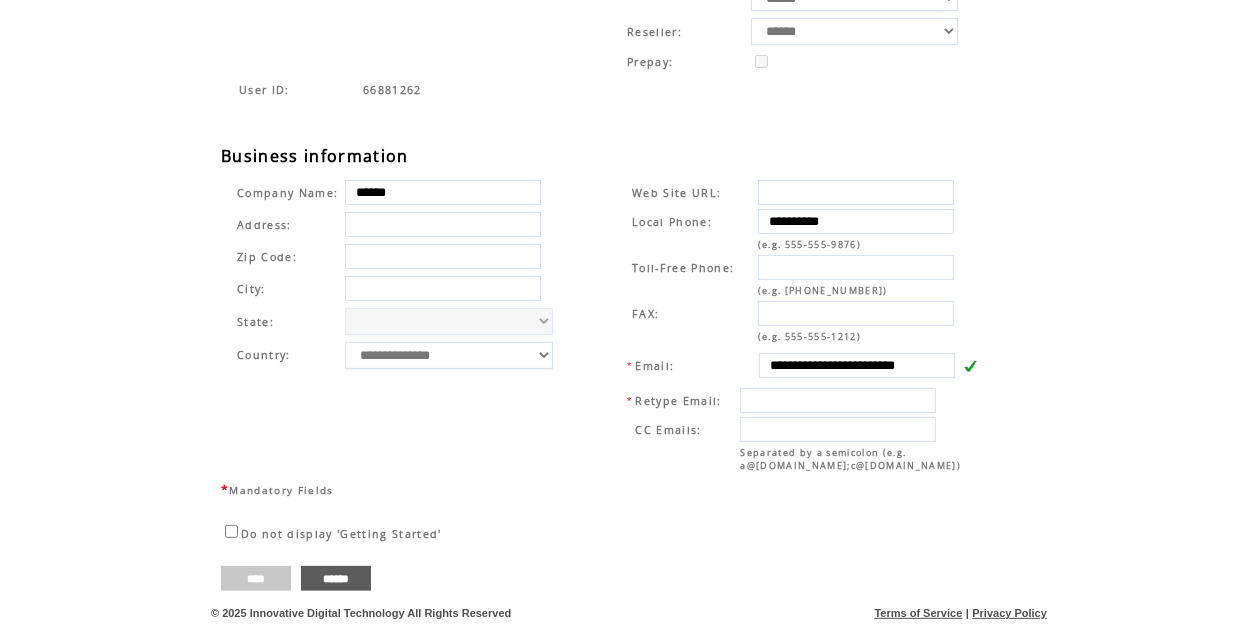 type on "********" 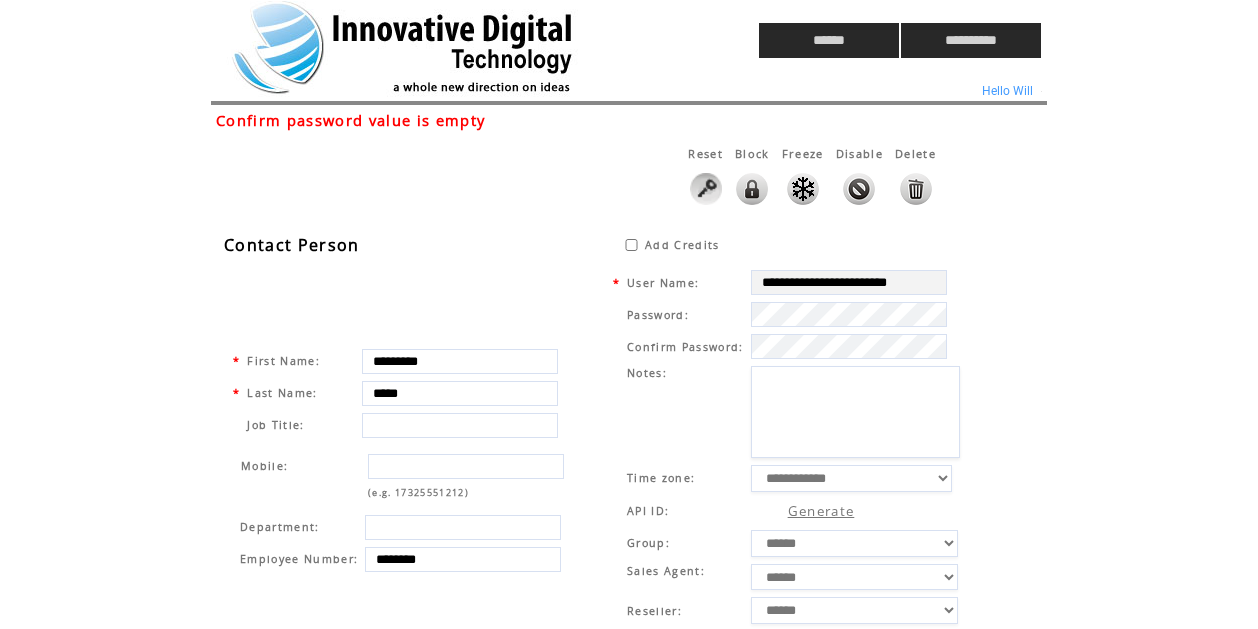 scroll, scrollTop: 0, scrollLeft: 0, axis: both 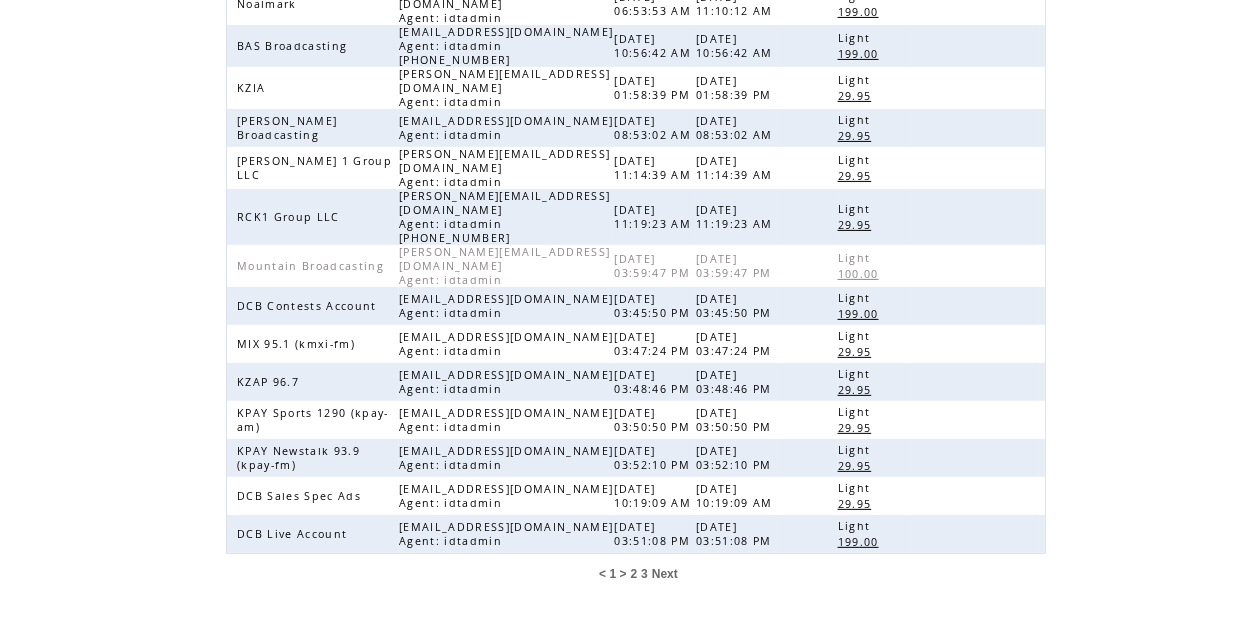 click on "3" at bounding box center (644, 574) 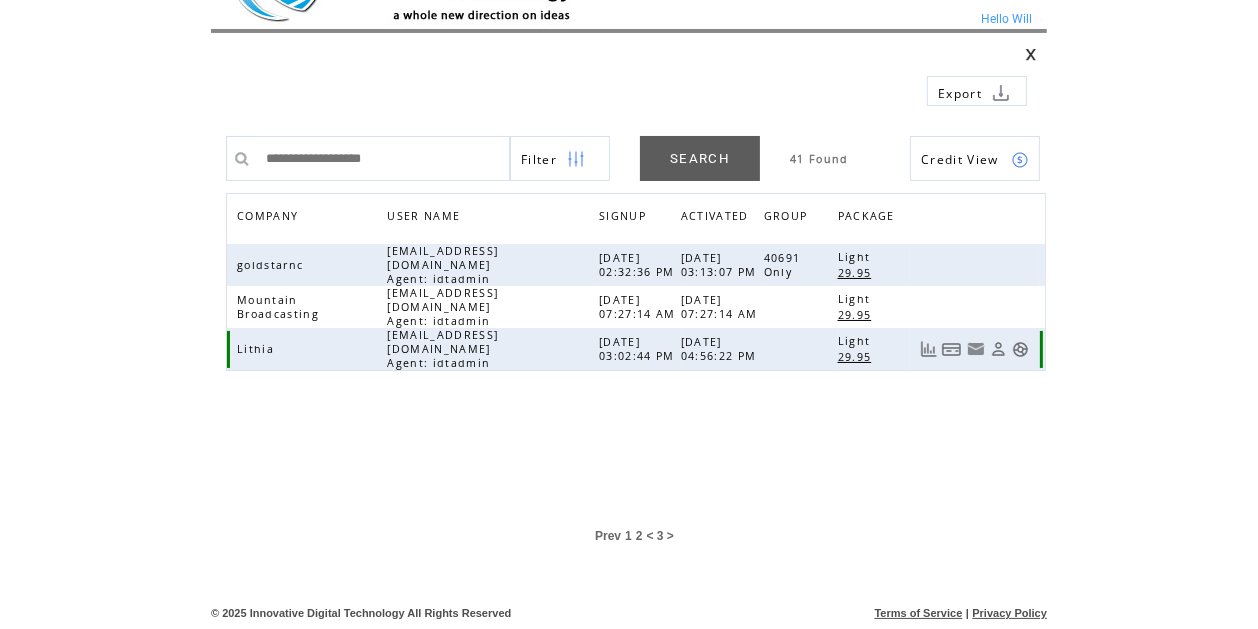 click at bounding box center (998, 349) 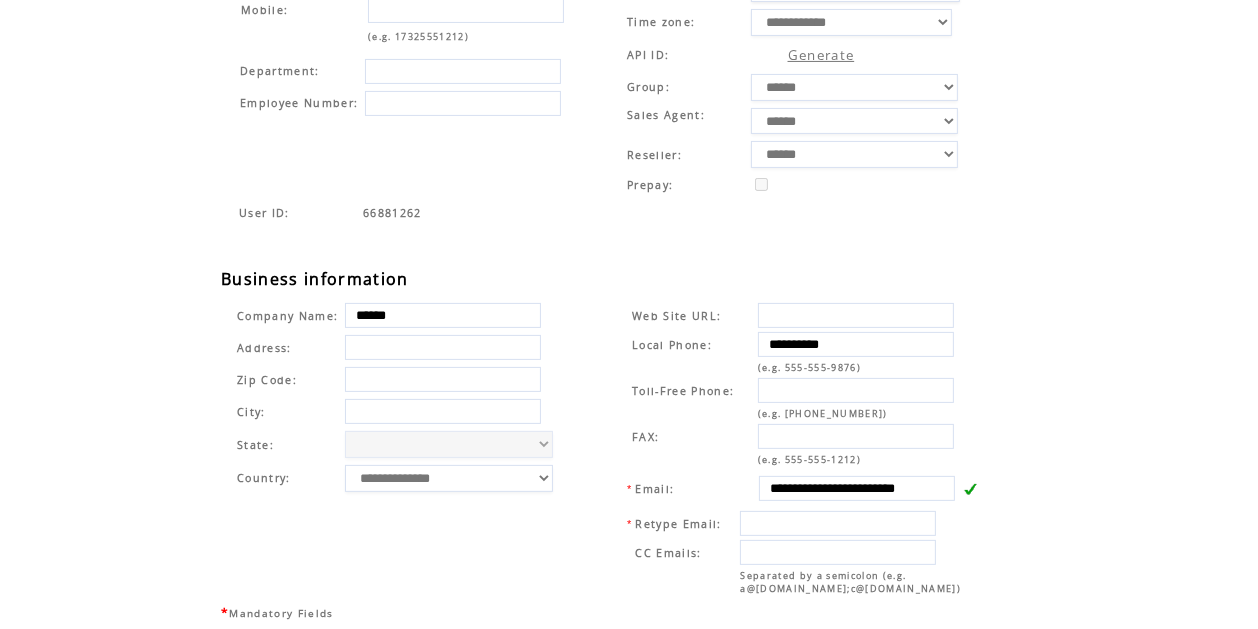 scroll, scrollTop: 559, scrollLeft: 0, axis: vertical 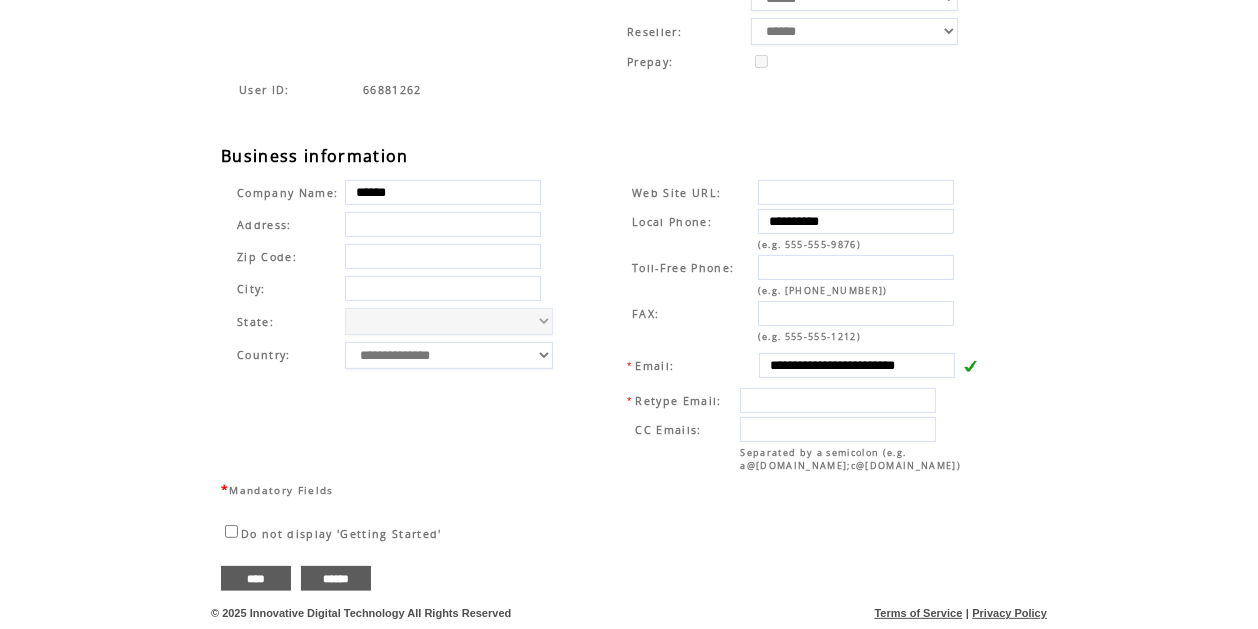 type on "********" 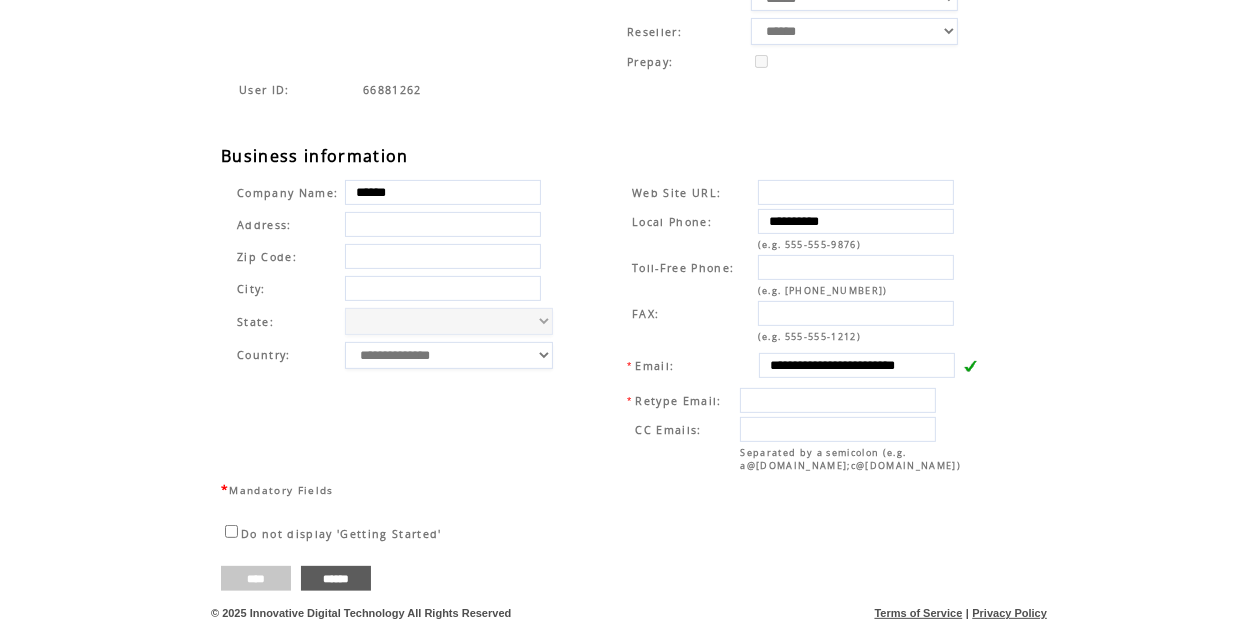 click on "****" at bounding box center (256, 578) 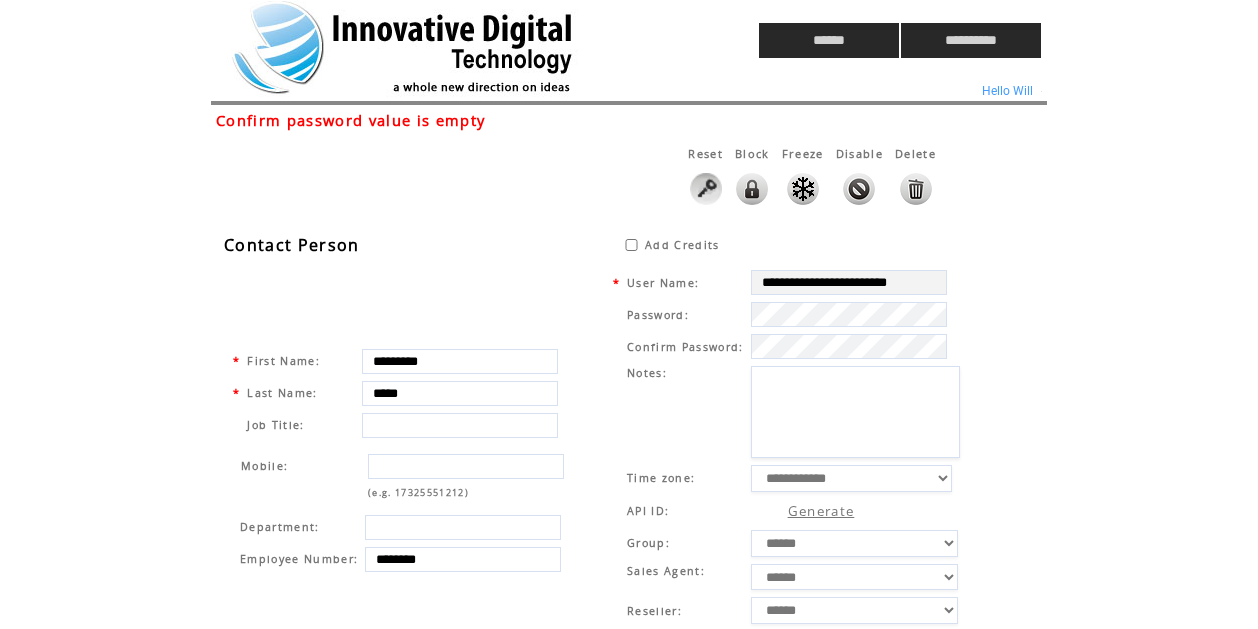 scroll, scrollTop: 0, scrollLeft: 0, axis: both 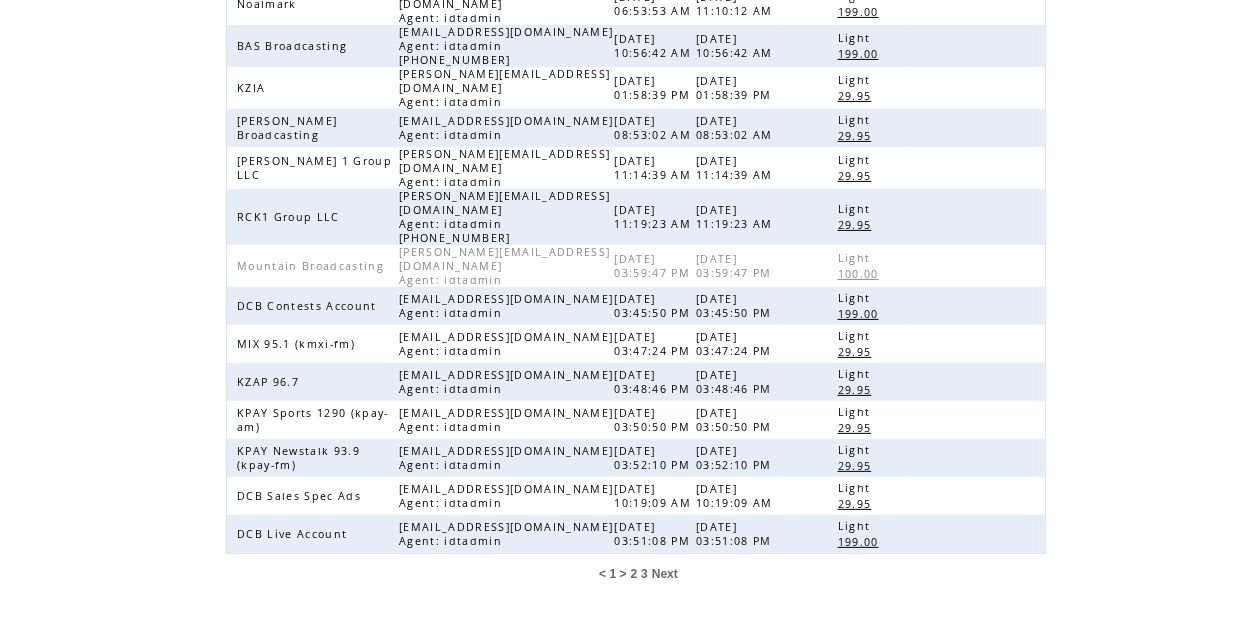click on "3" at bounding box center (644, 574) 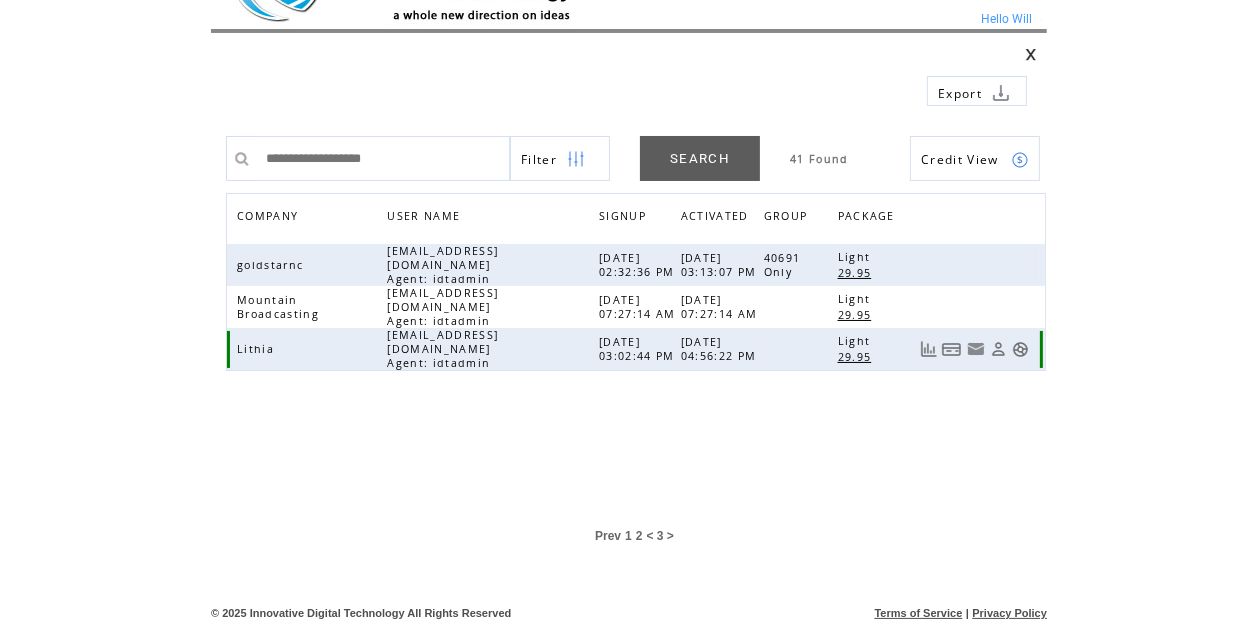 click at bounding box center (1020, 349) 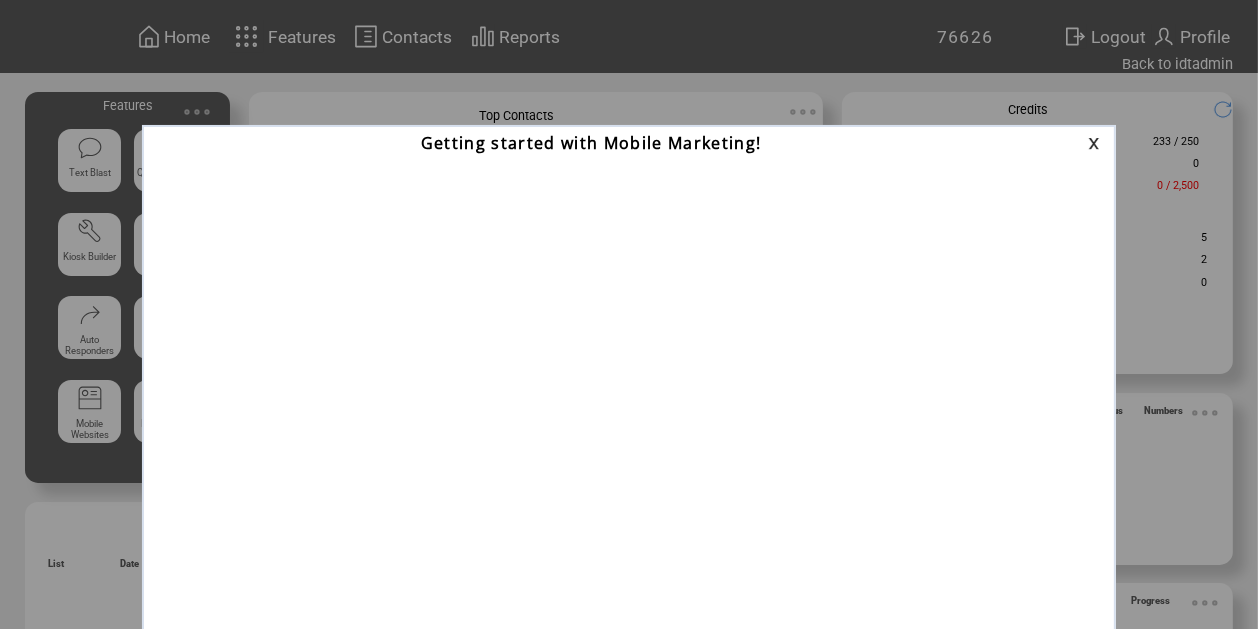scroll, scrollTop: 0, scrollLeft: 0, axis: both 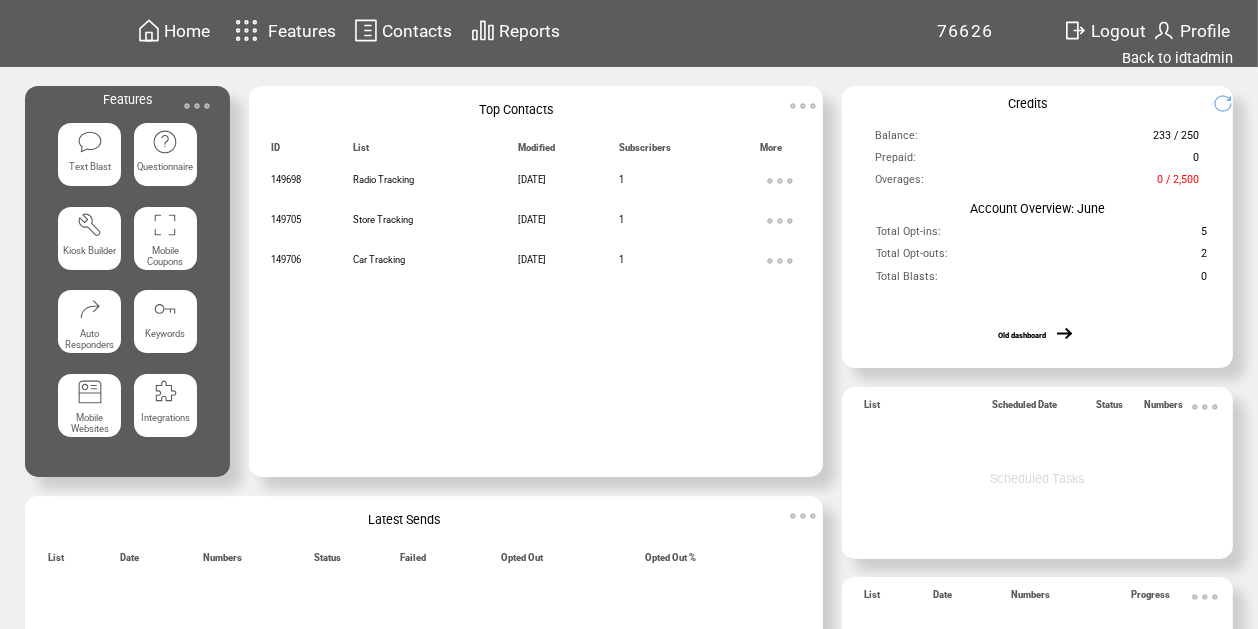 click on "Contacts" at bounding box center [417, 31] 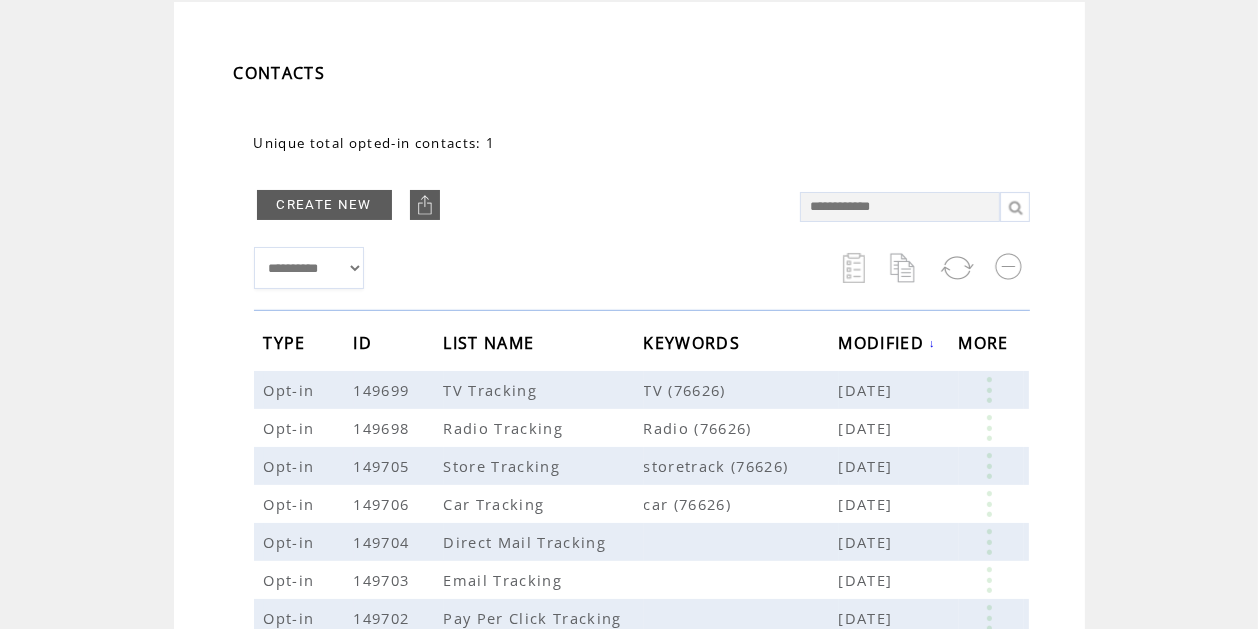 scroll, scrollTop: 106, scrollLeft: 0, axis: vertical 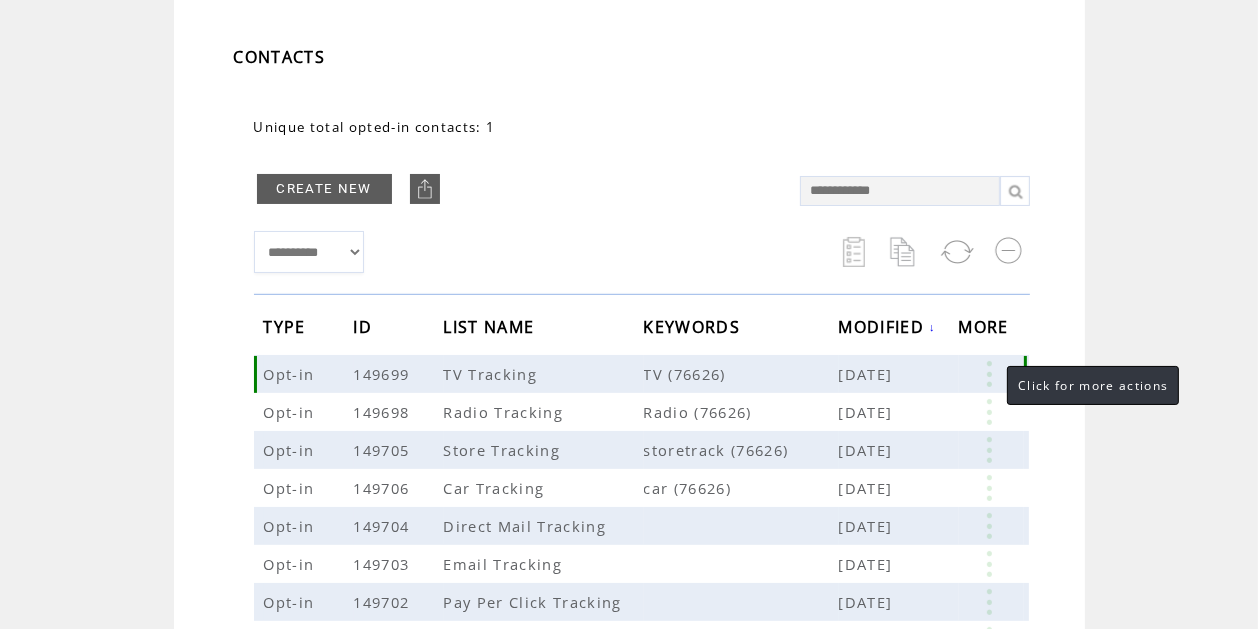 click at bounding box center (989, 374) 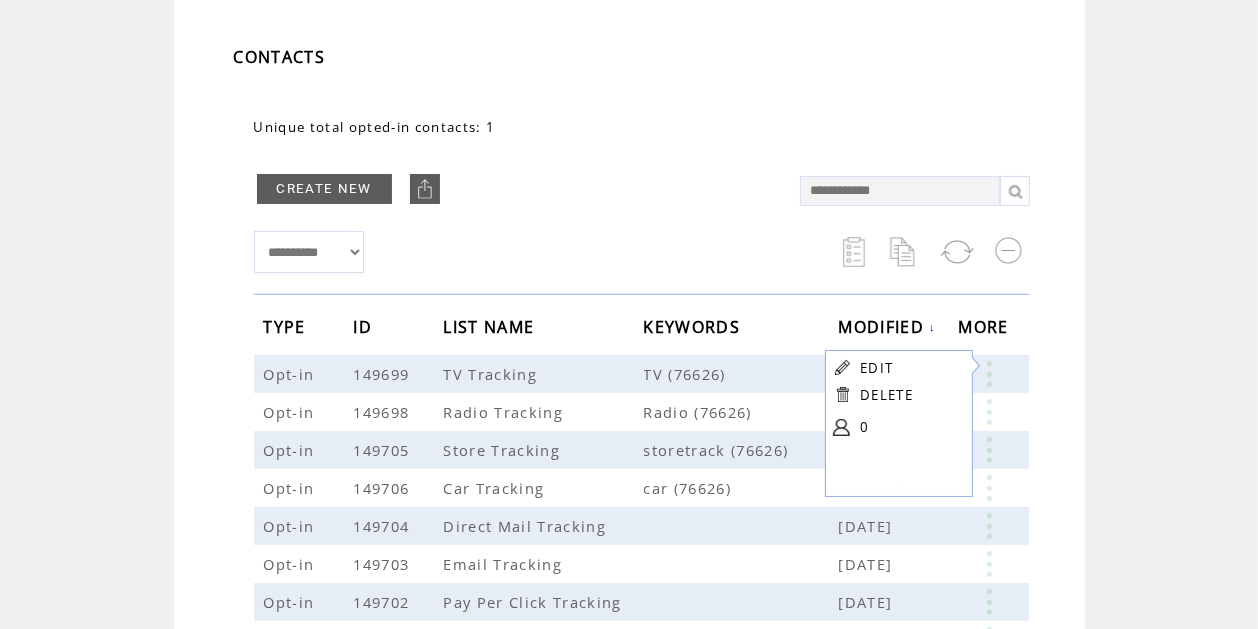 click on "**********" at bounding box center [517, 252] 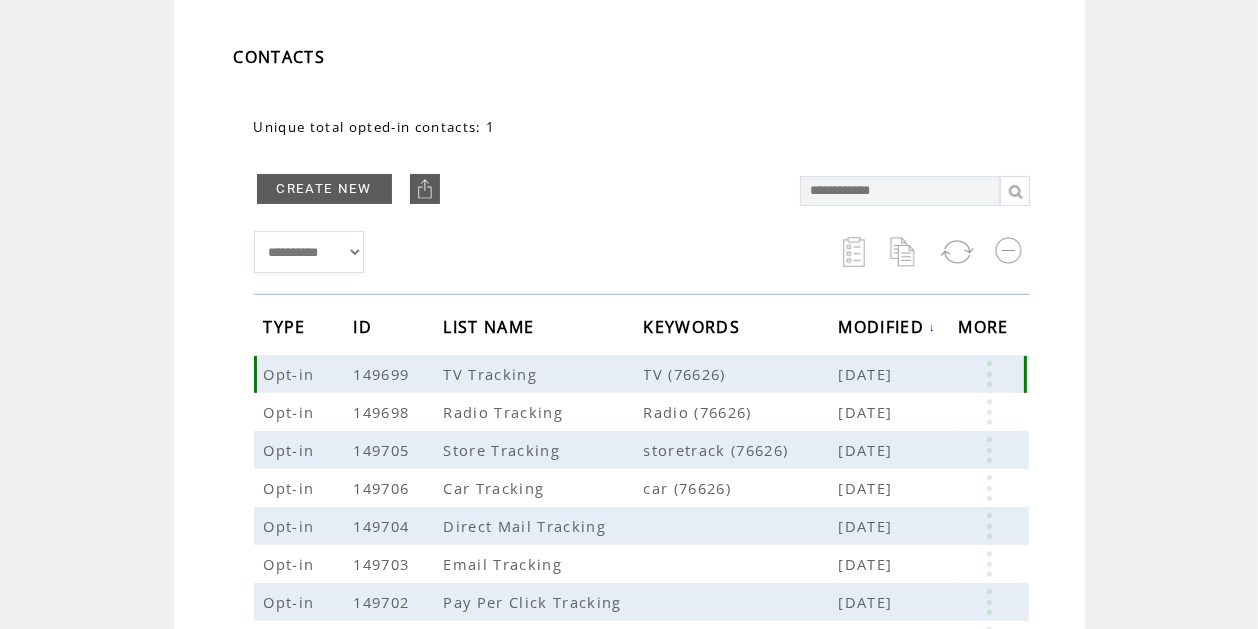 click at bounding box center (989, 374) 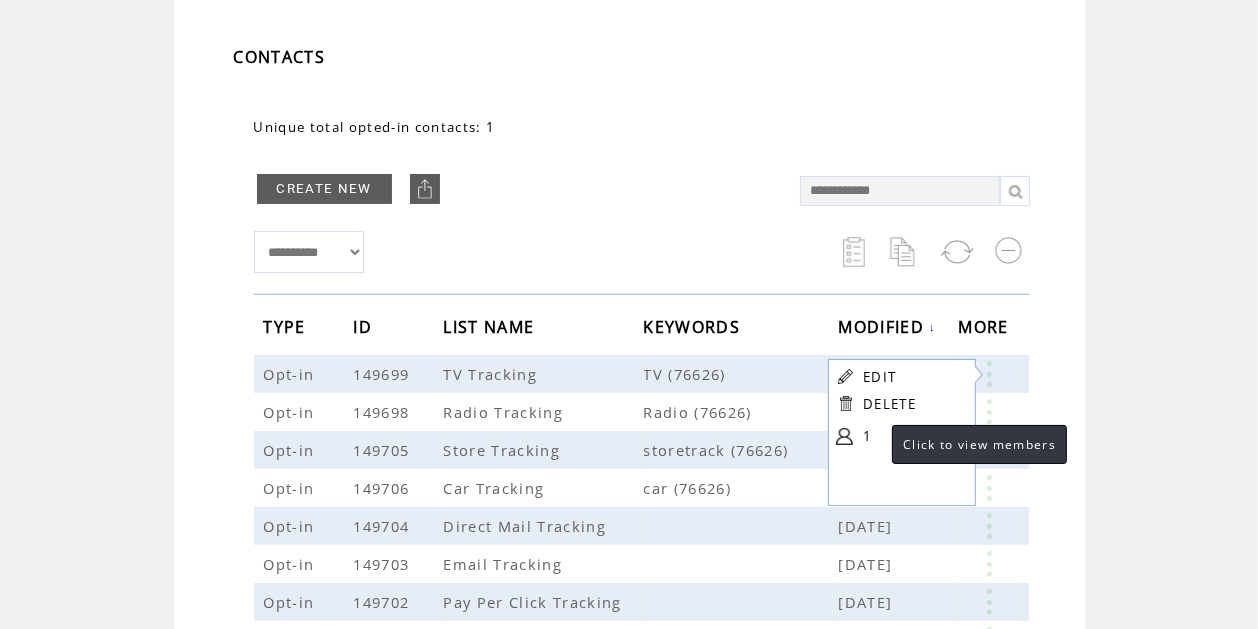click on "1" at bounding box center [913, 436] 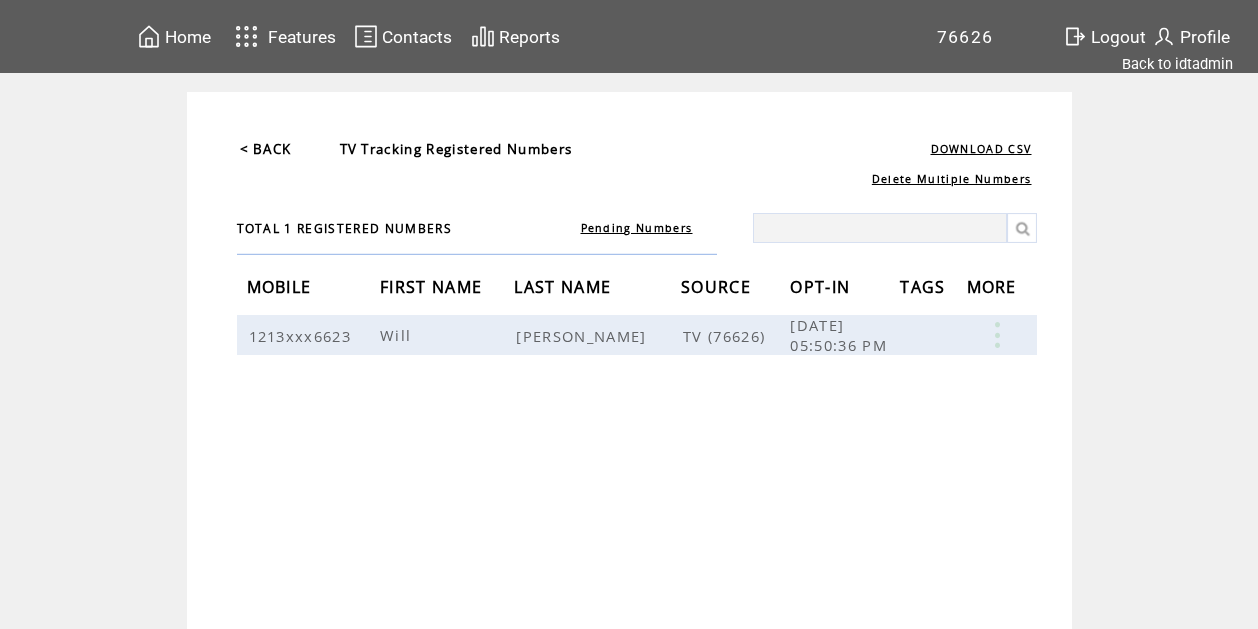 scroll, scrollTop: 0, scrollLeft: 0, axis: both 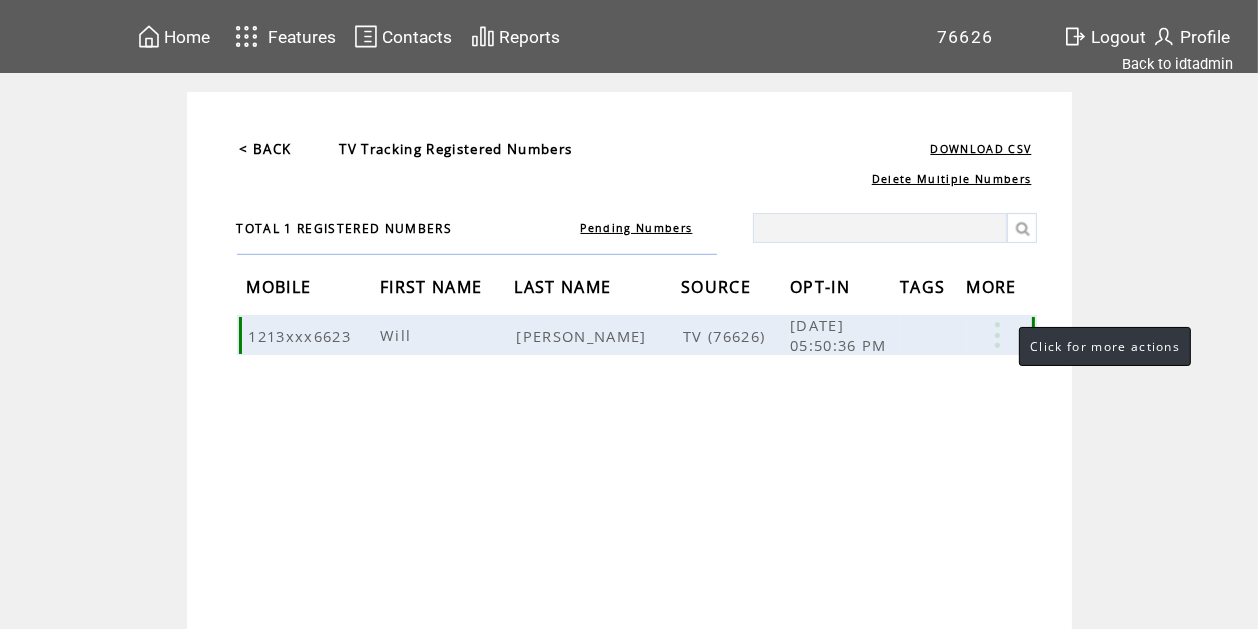 click at bounding box center (997, 335) 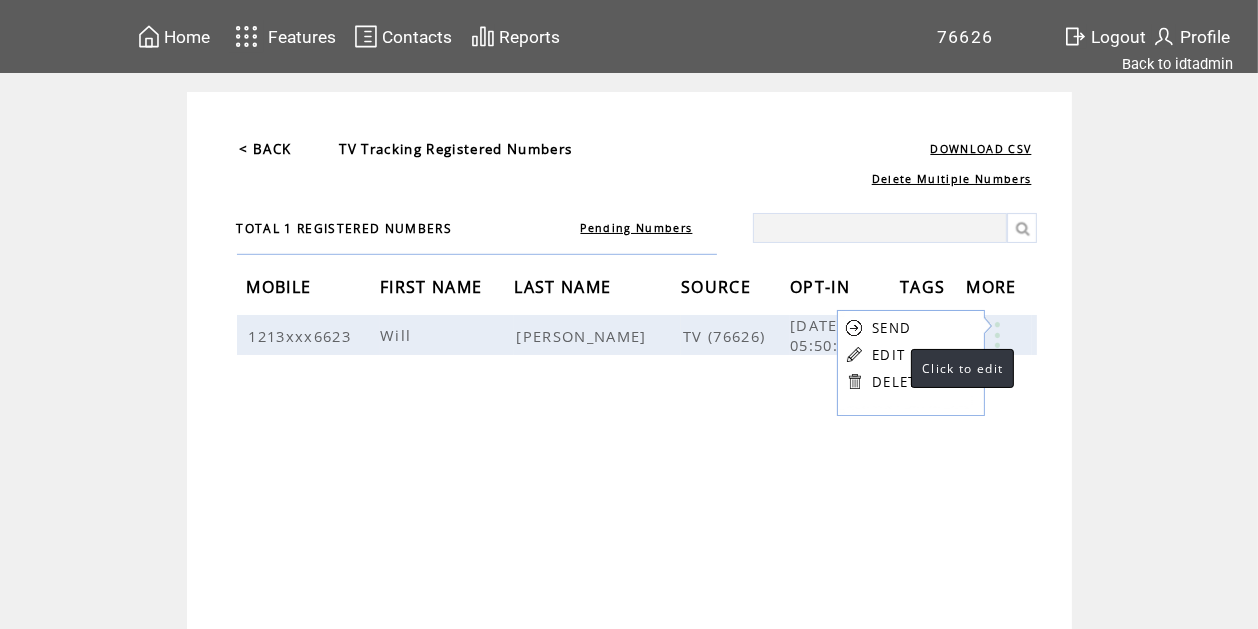 click on "EDIT" at bounding box center (888, 355) 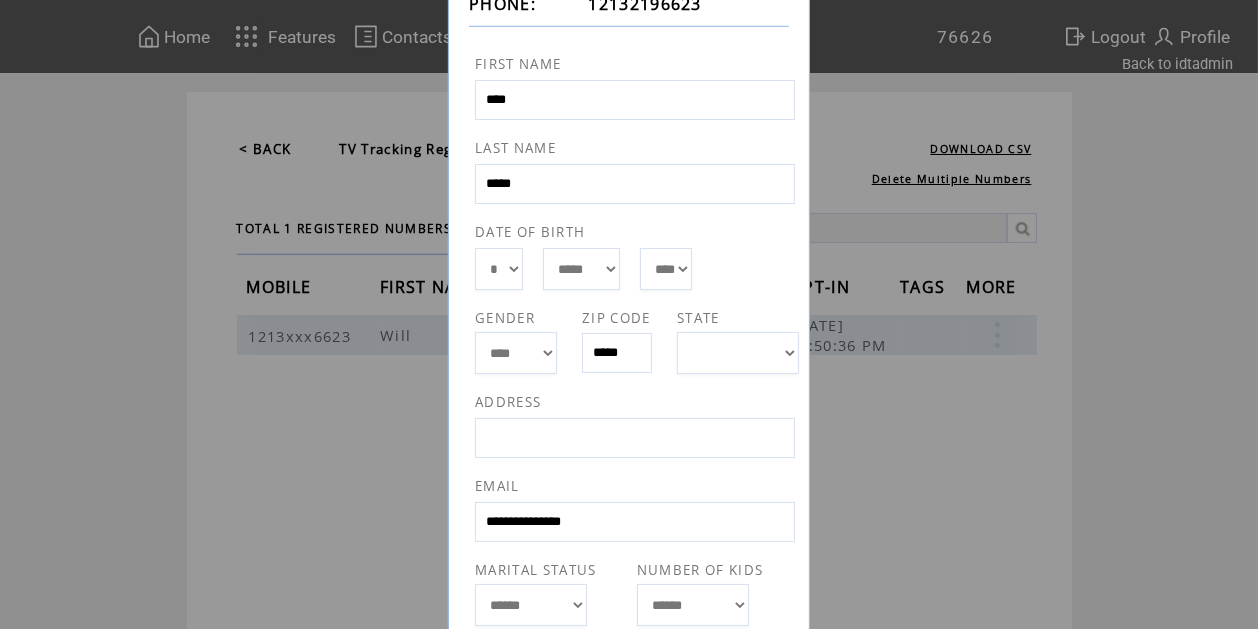 scroll, scrollTop: 0, scrollLeft: 0, axis: both 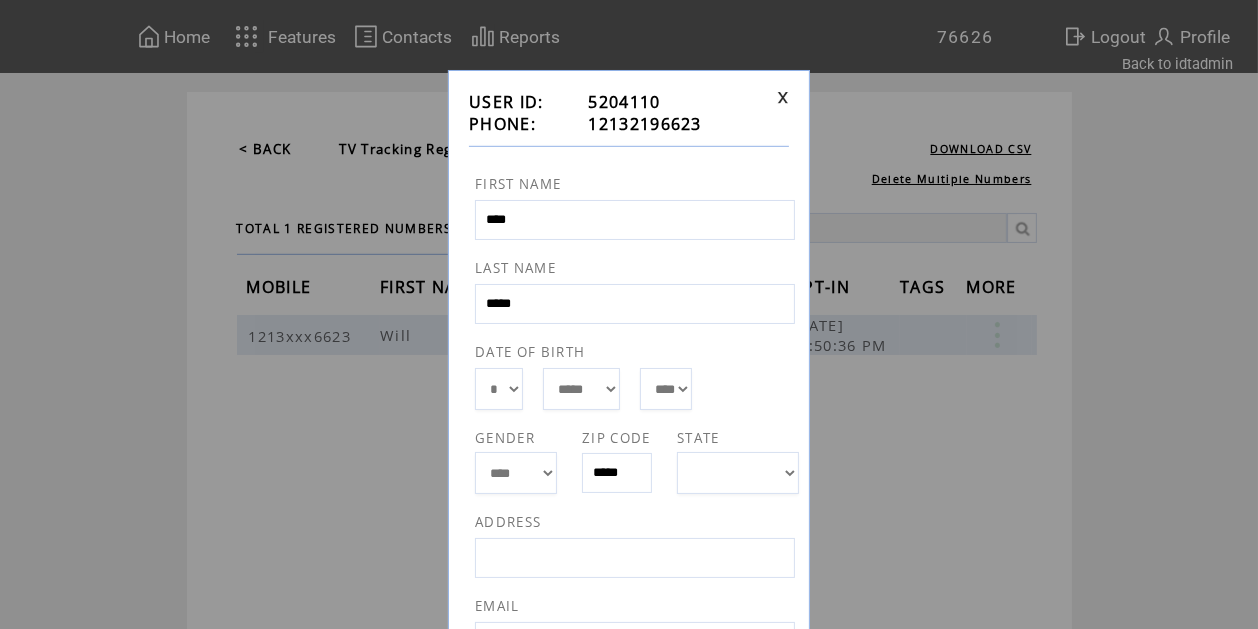 click at bounding box center (783, 97) 